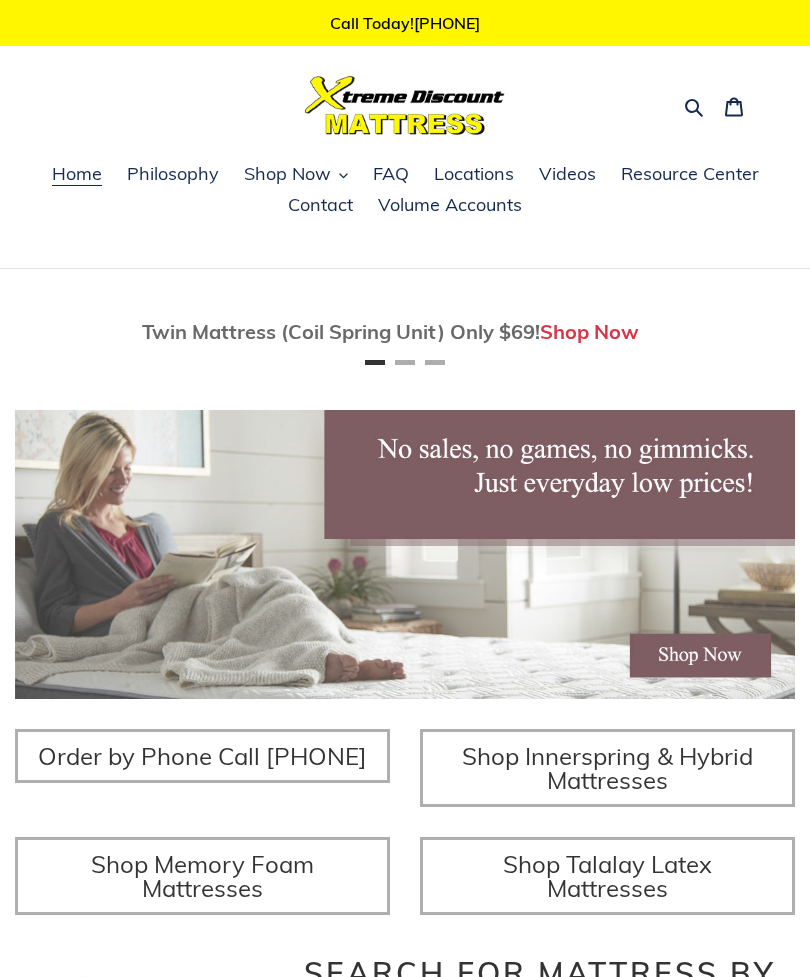 scroll, scrollTop: 0, scrollLeft: 0, axis: both 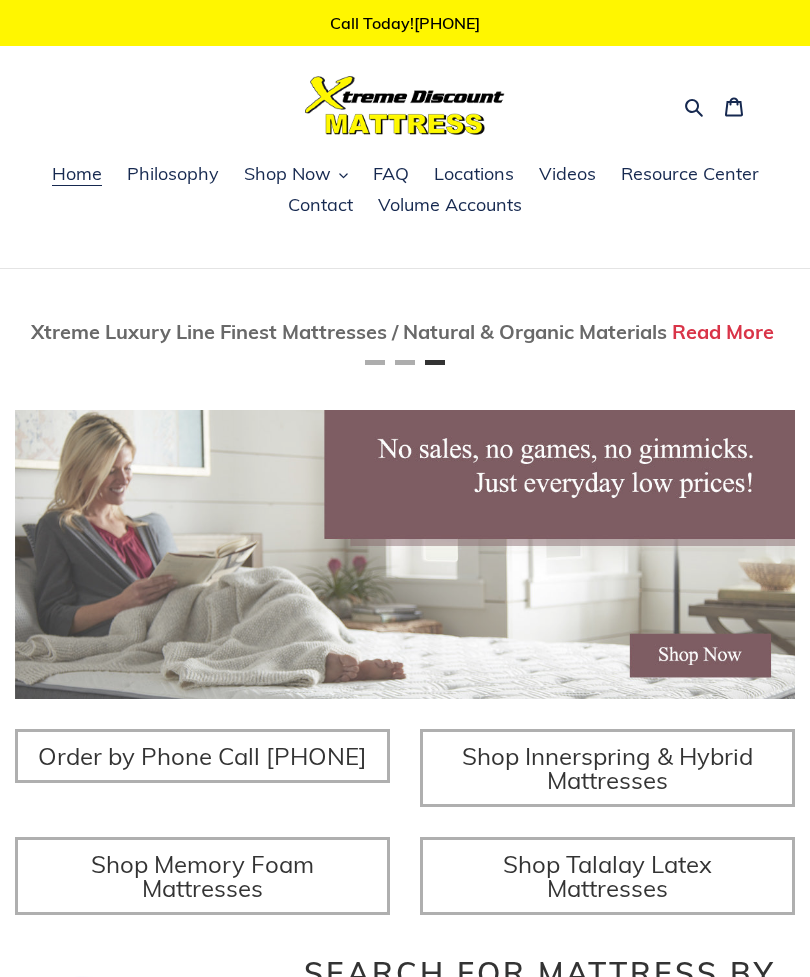 click on "Philosophy" at bounding box center [173, 174] 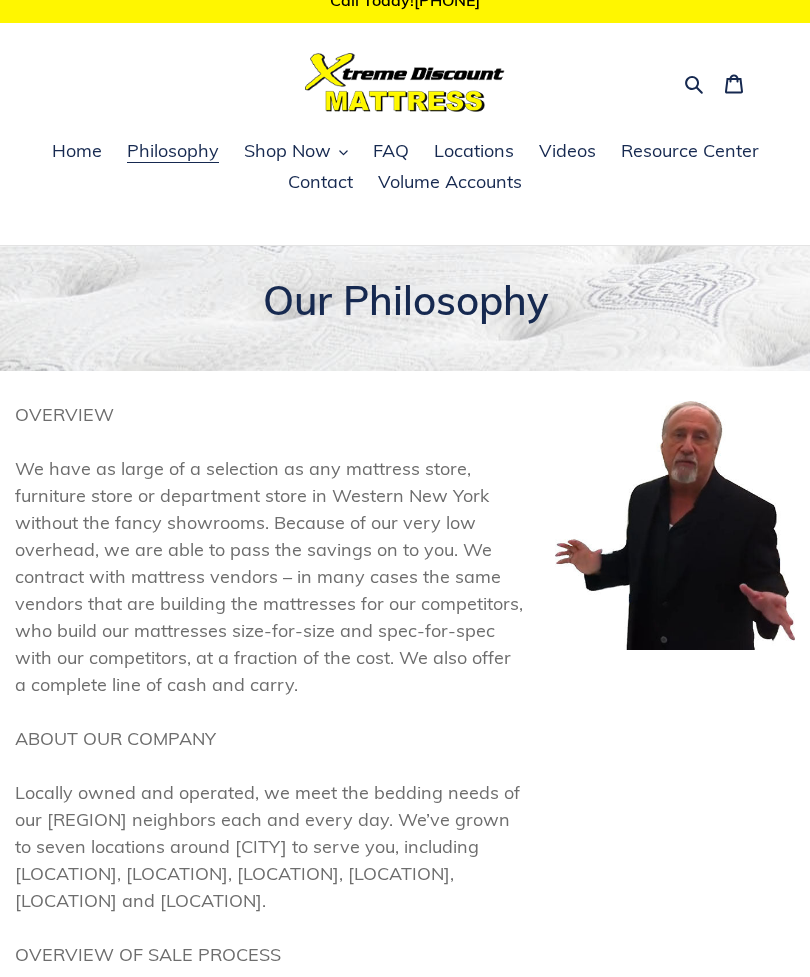 scroll, scrollTop: 0, scrollLeft: 0, axis: both 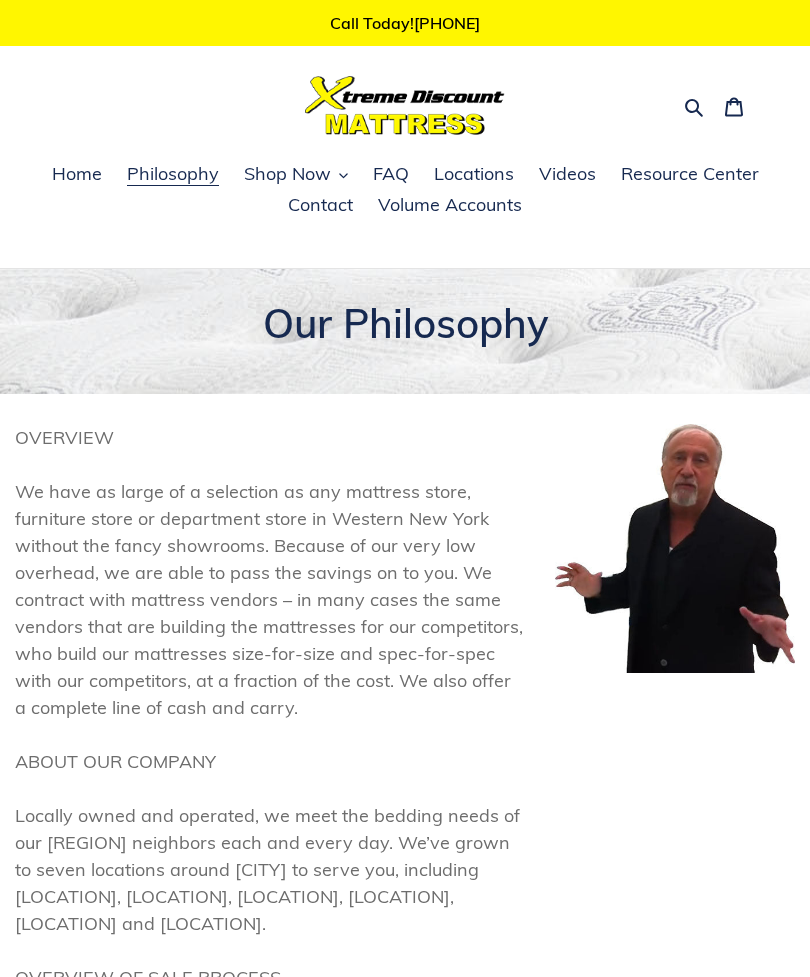 click on "Shop Now" at bounding box center [296, 175] 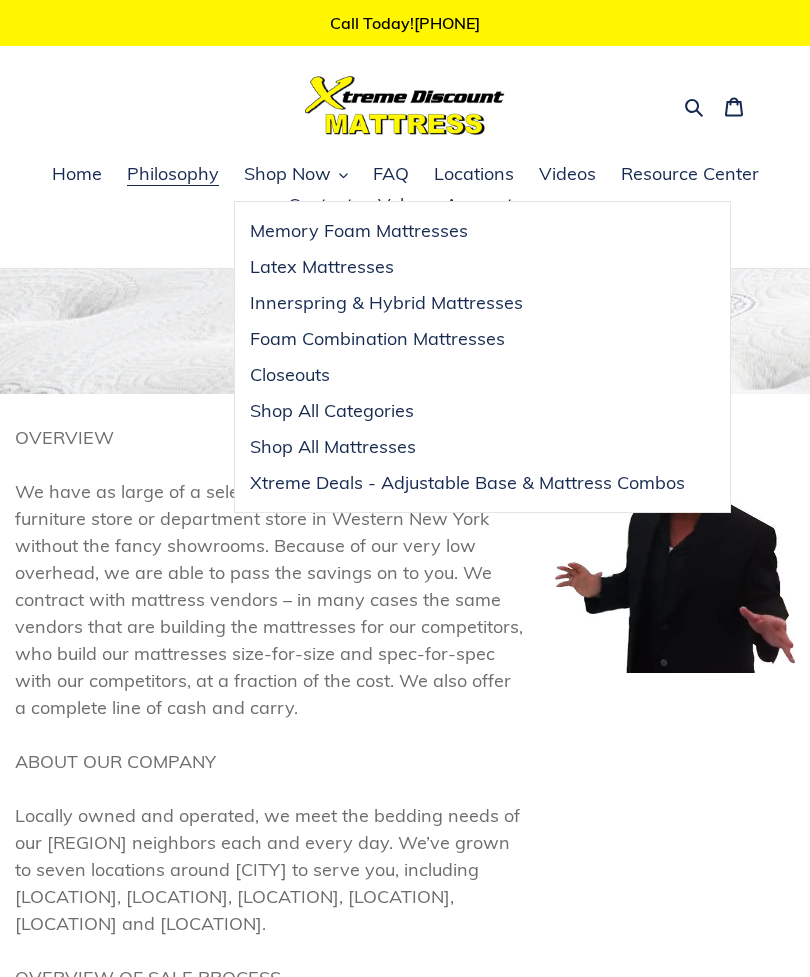 click on "Innerspring & Hybrid Mattresses" at bounding box center (386, 303) 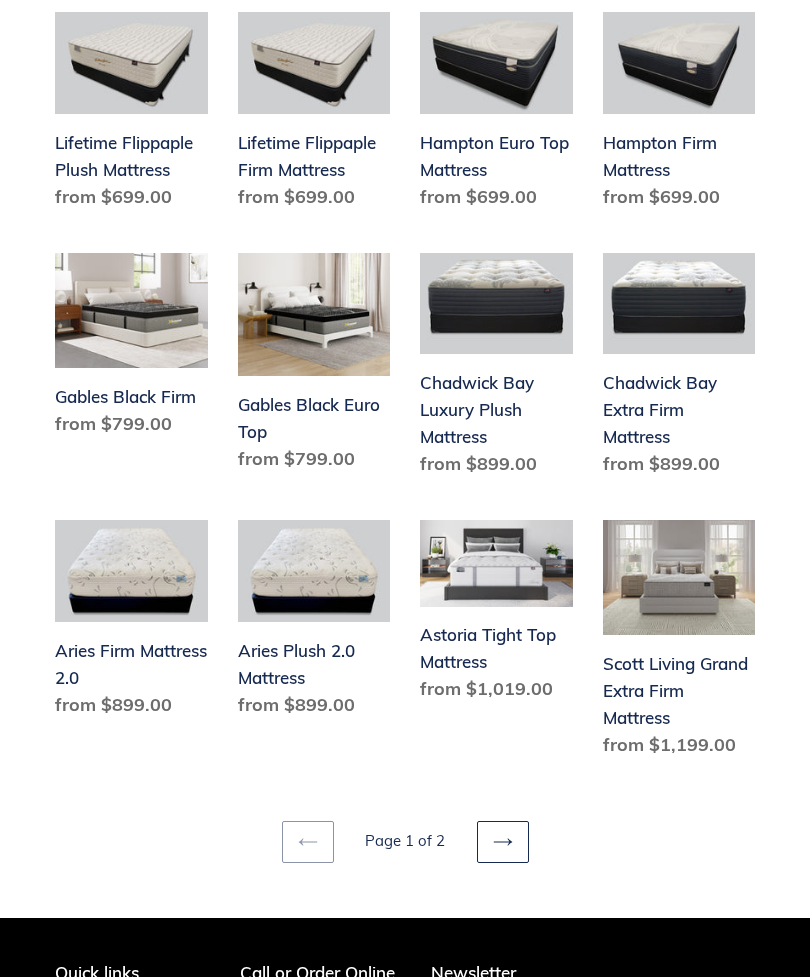 scroll, scrollTop: 2132, scrollLeft: 0, axis: vertical 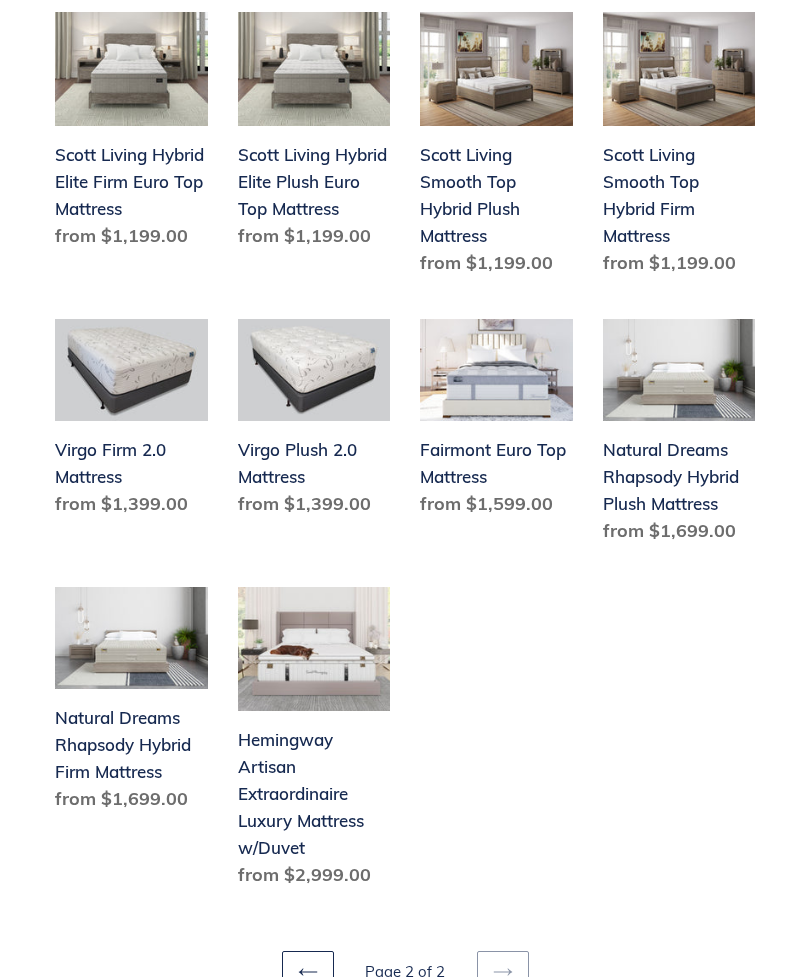 click 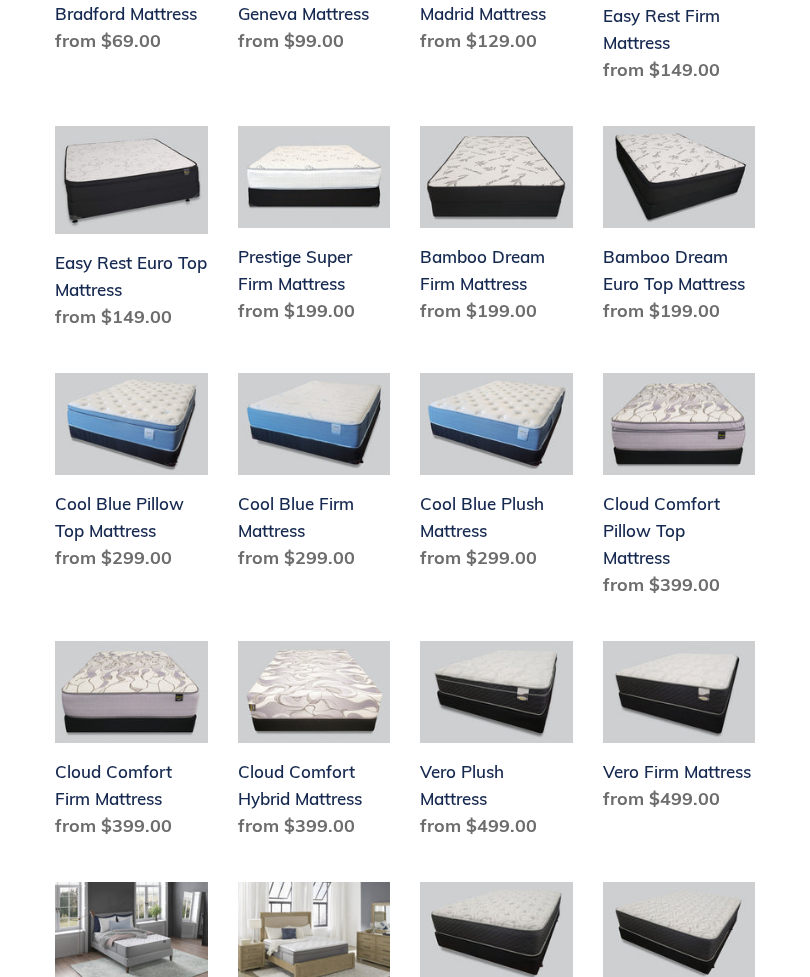 scroll, scrollTop: 983, scrollLeft: 0, axis: vertical 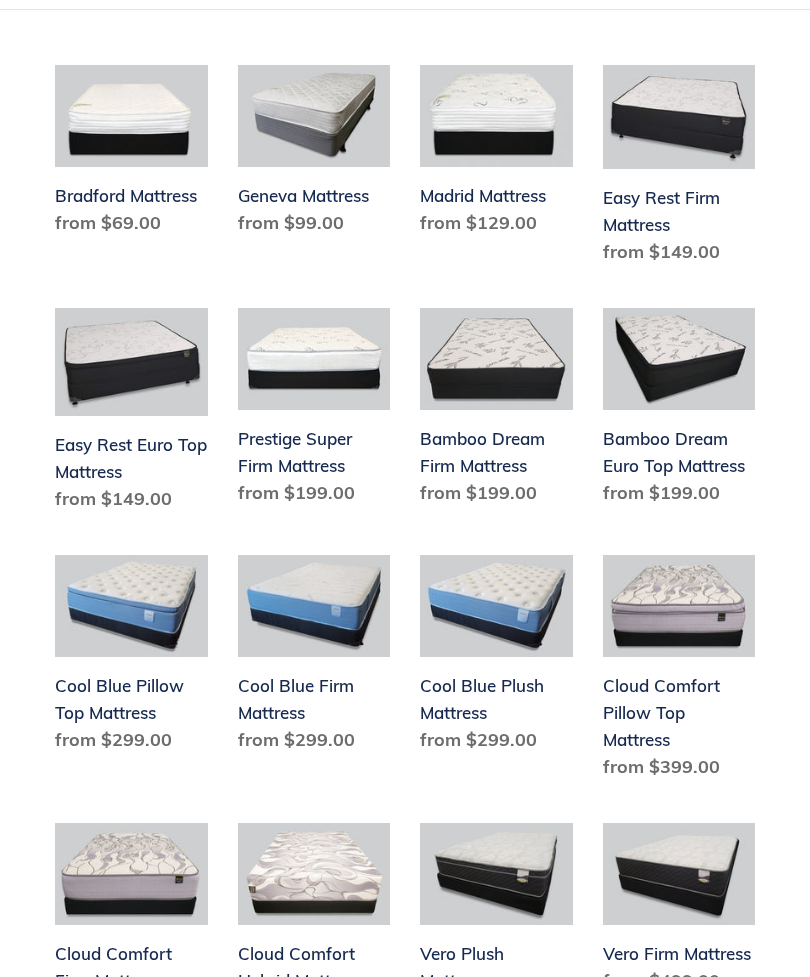 click on "Cool Blue Plush Mattress" at bounding box center (496, 658) 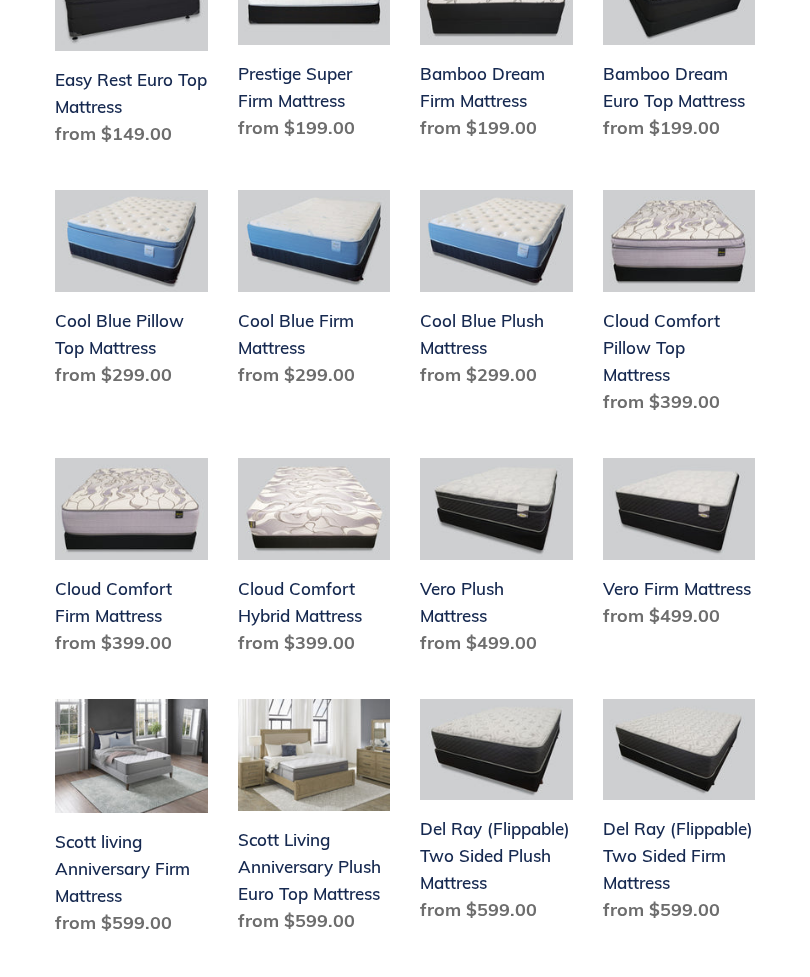 scroll, scrollTop: 1166, scrollLeft: 0, axis: vertical 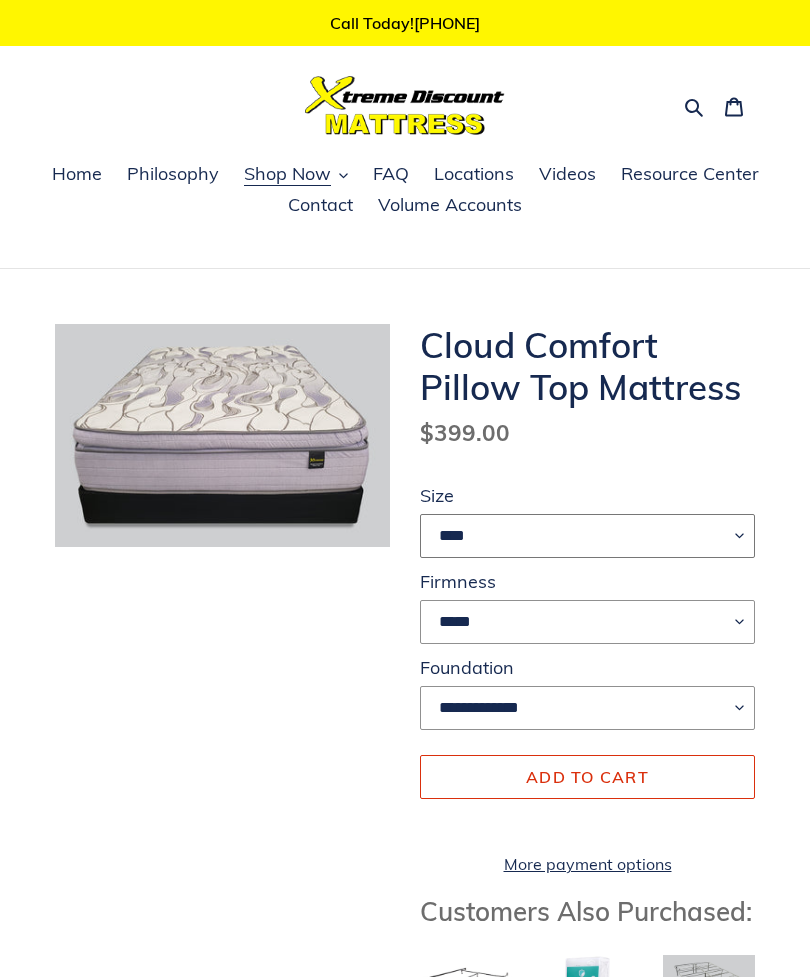 click on "**** ******* **** ***** ****" at bounding box center (587, 536) 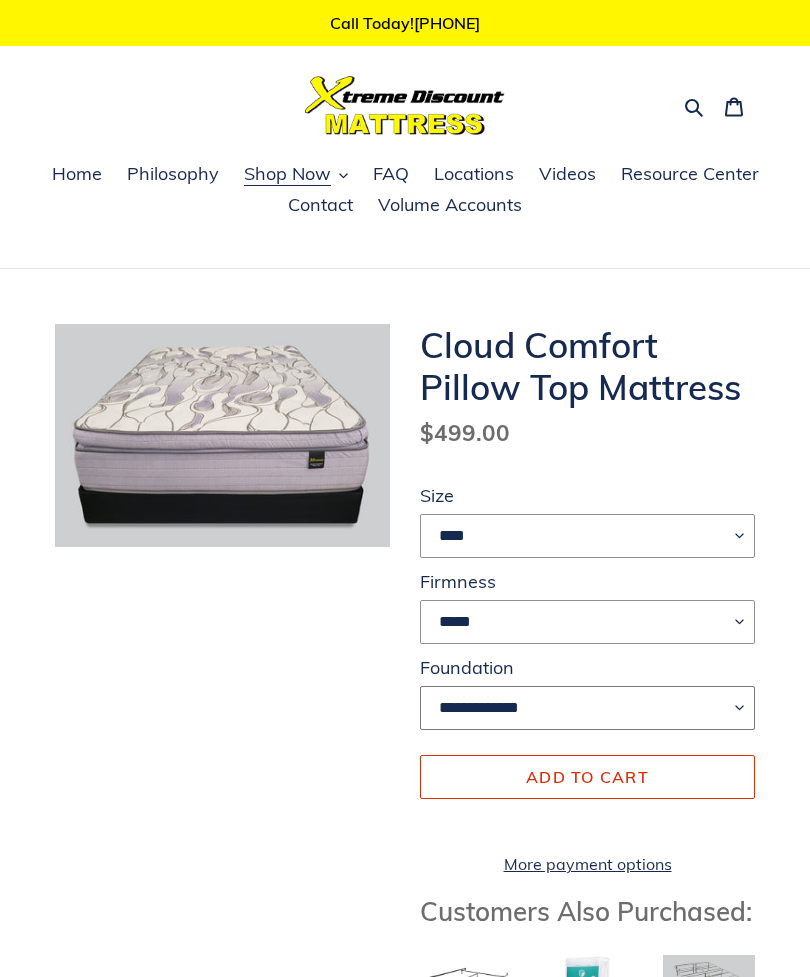 click on "**********" at bounding box center [587, 708] 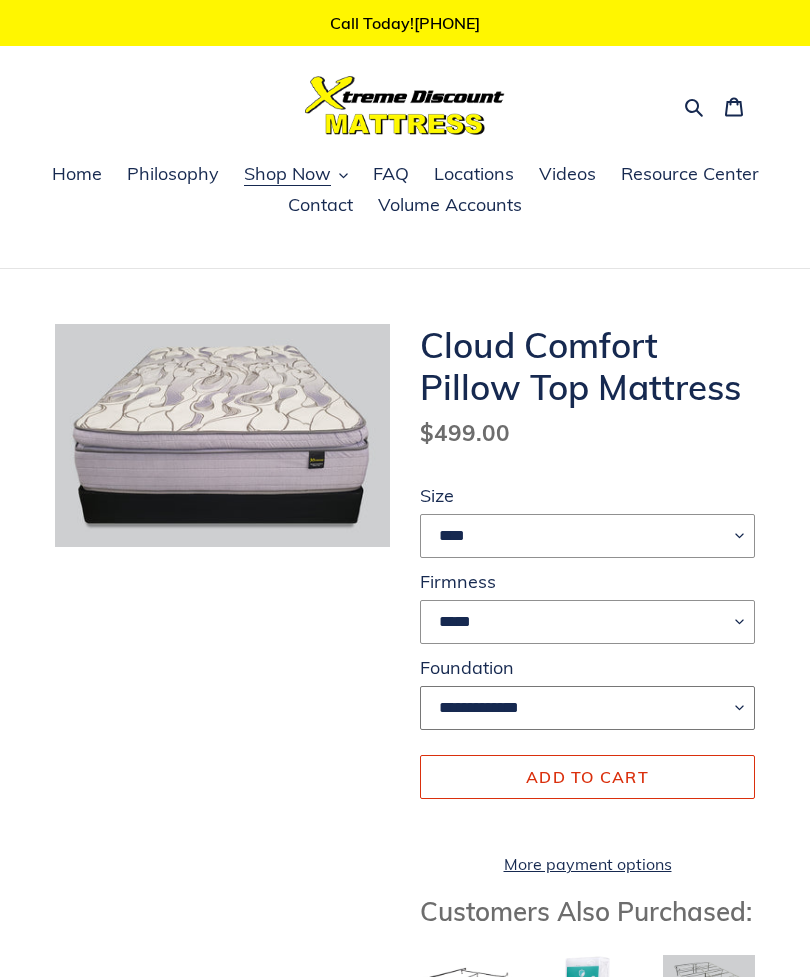 select on "**********" 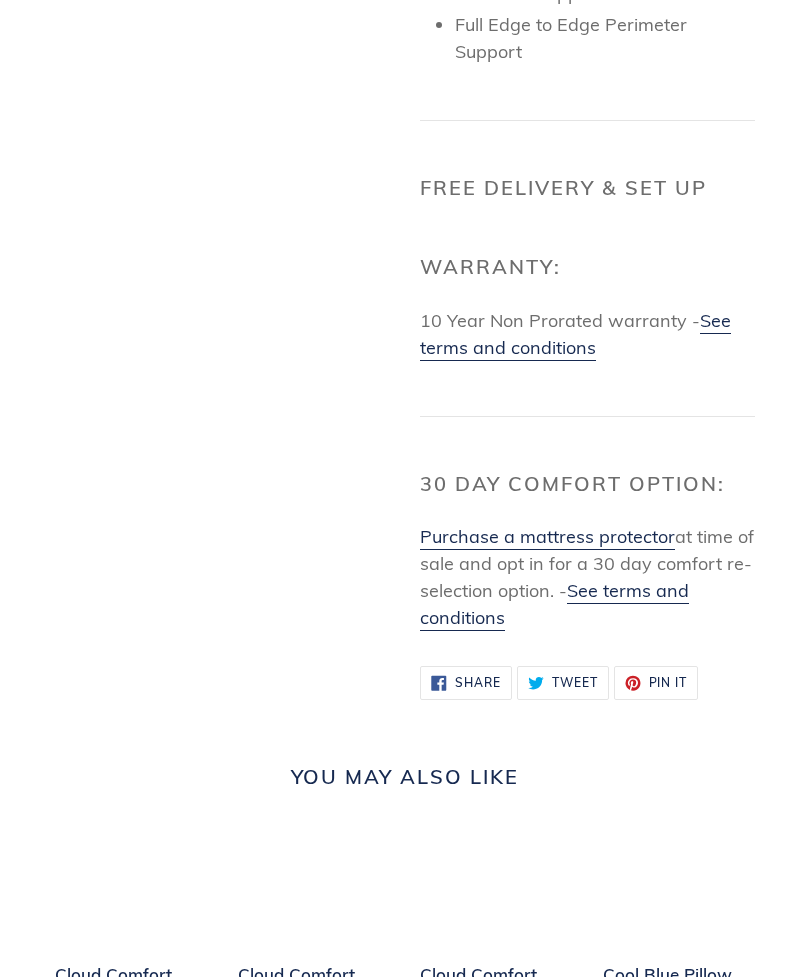 scroll, scrollTop: 1952, scrollLeft: 0, axis: vertical 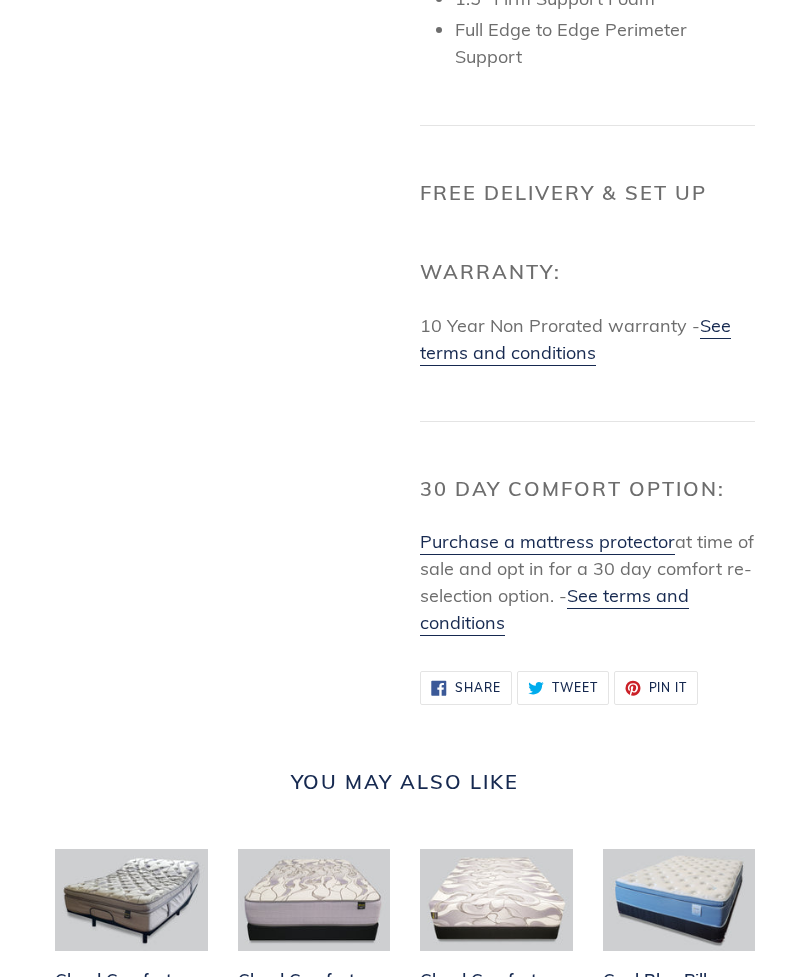 click on "See terms and conditions" at bounding box center (554, 610) 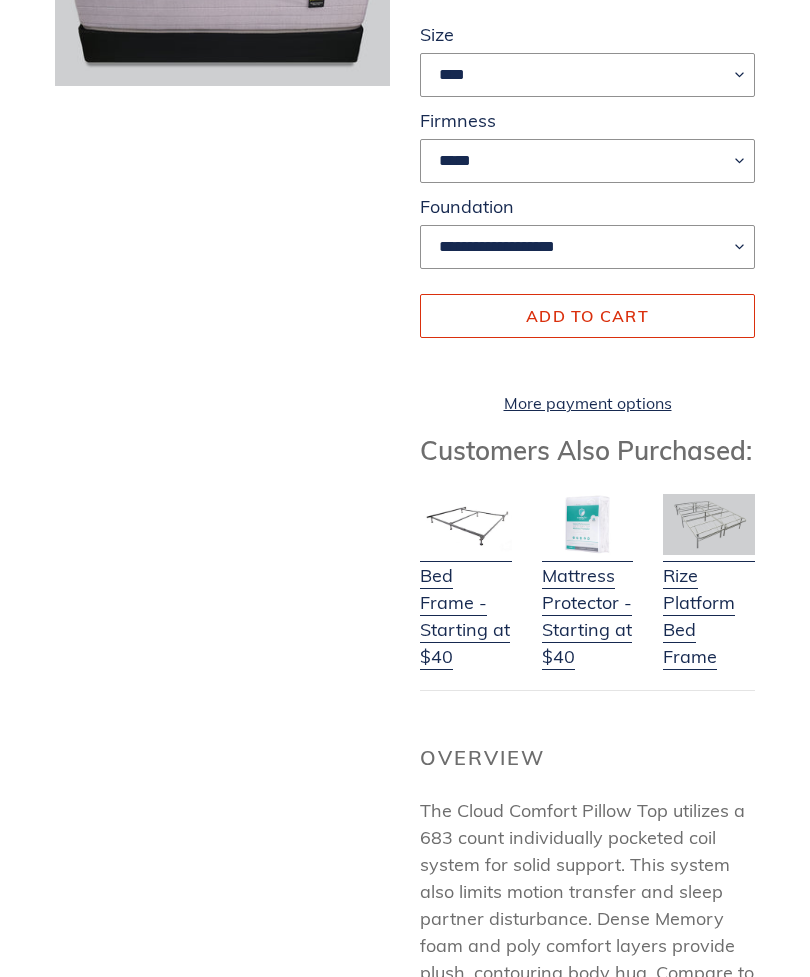scroll, scrollTop: 0, scrollLeft: 0, axis: both 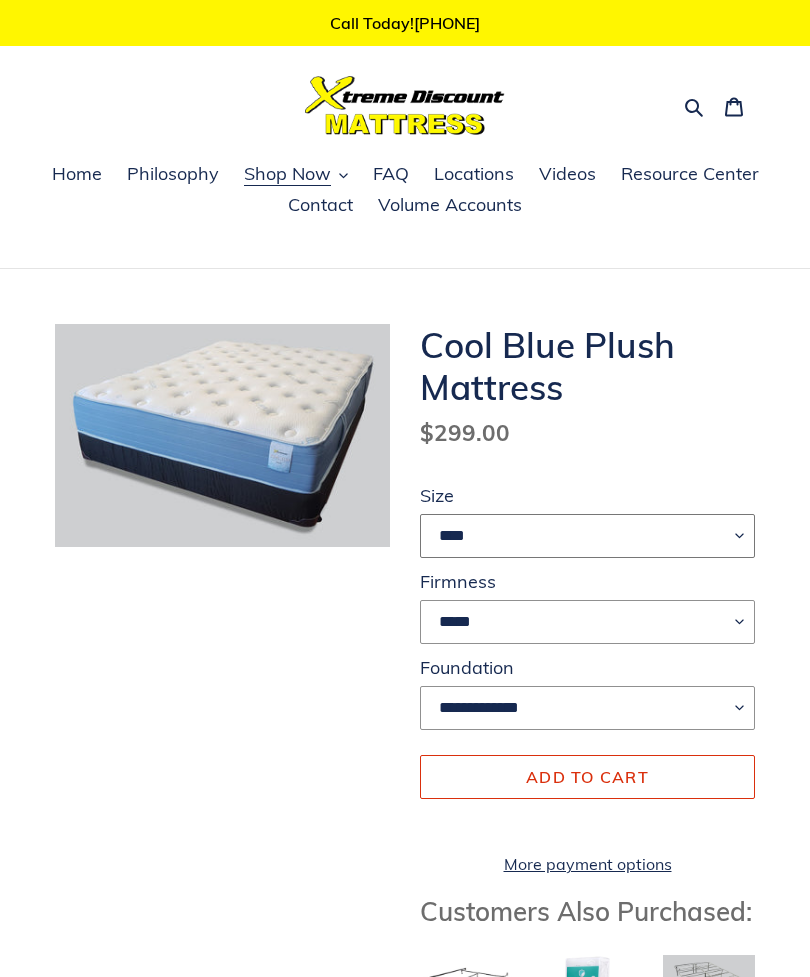 click on "**** ******* **** ***** ****" at bounding box center [587, 536] 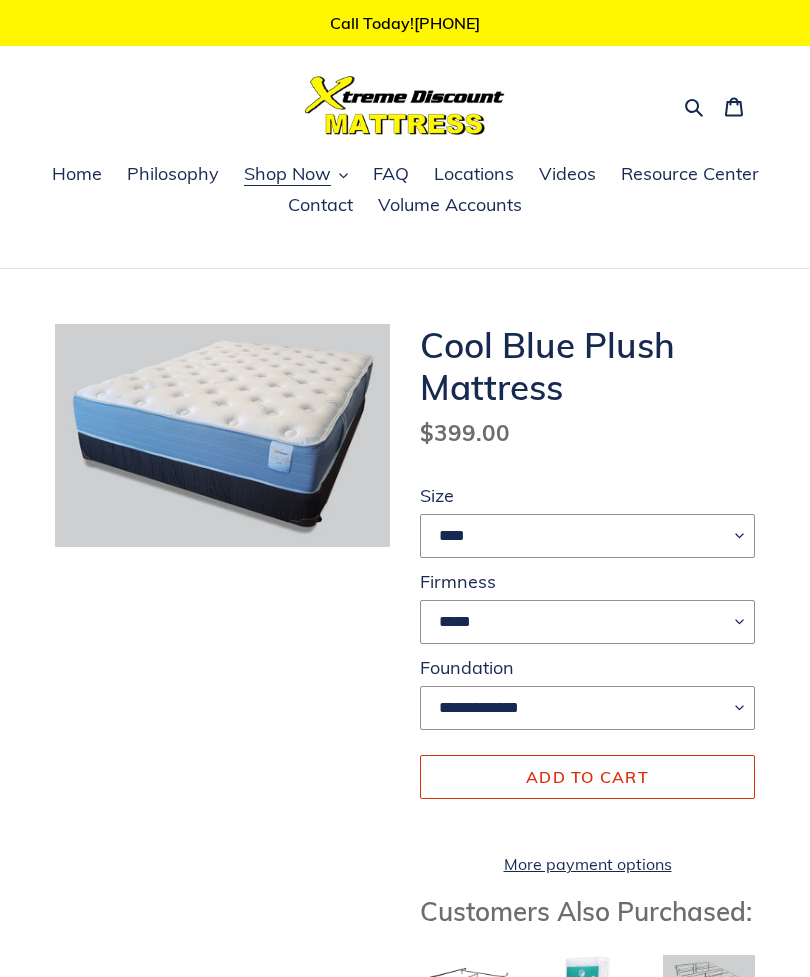 click on "Cool Blue Plush Mattress" at bounding box center (587, 366) 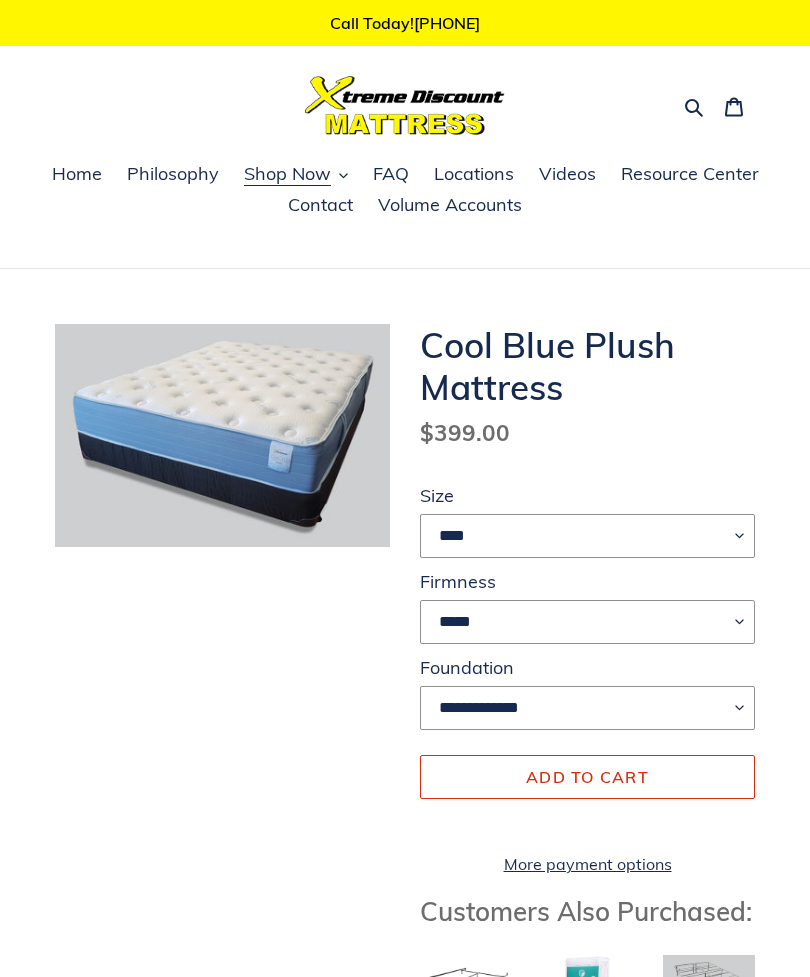 click on "**********" at bounding box center [587, 708] 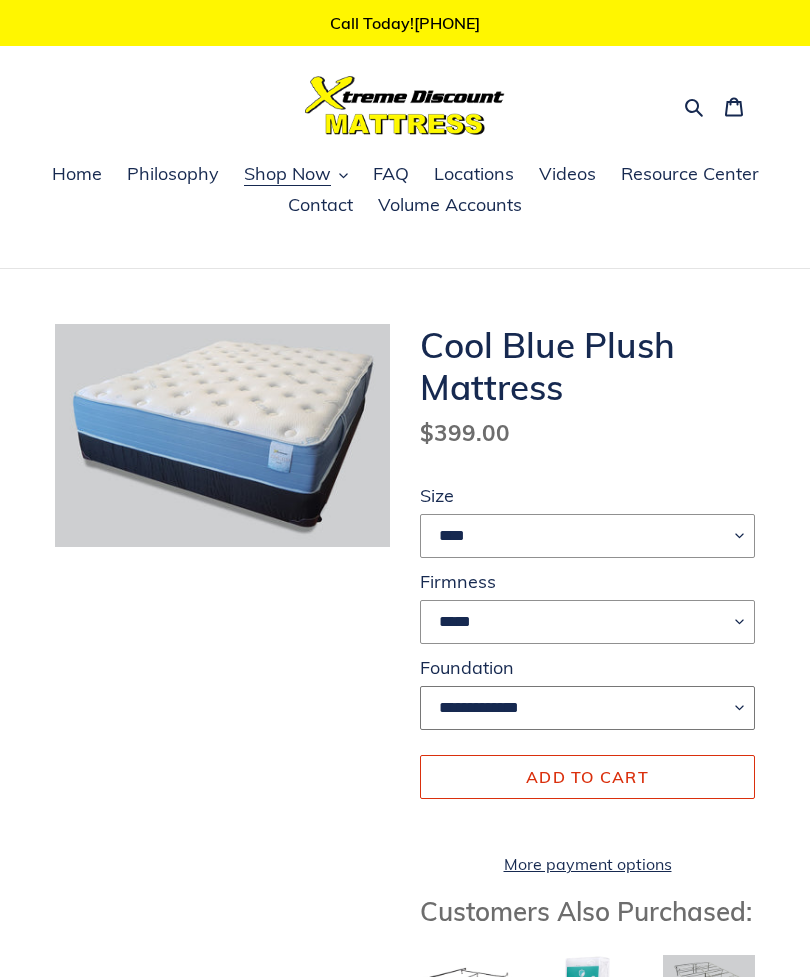 select on "**********" 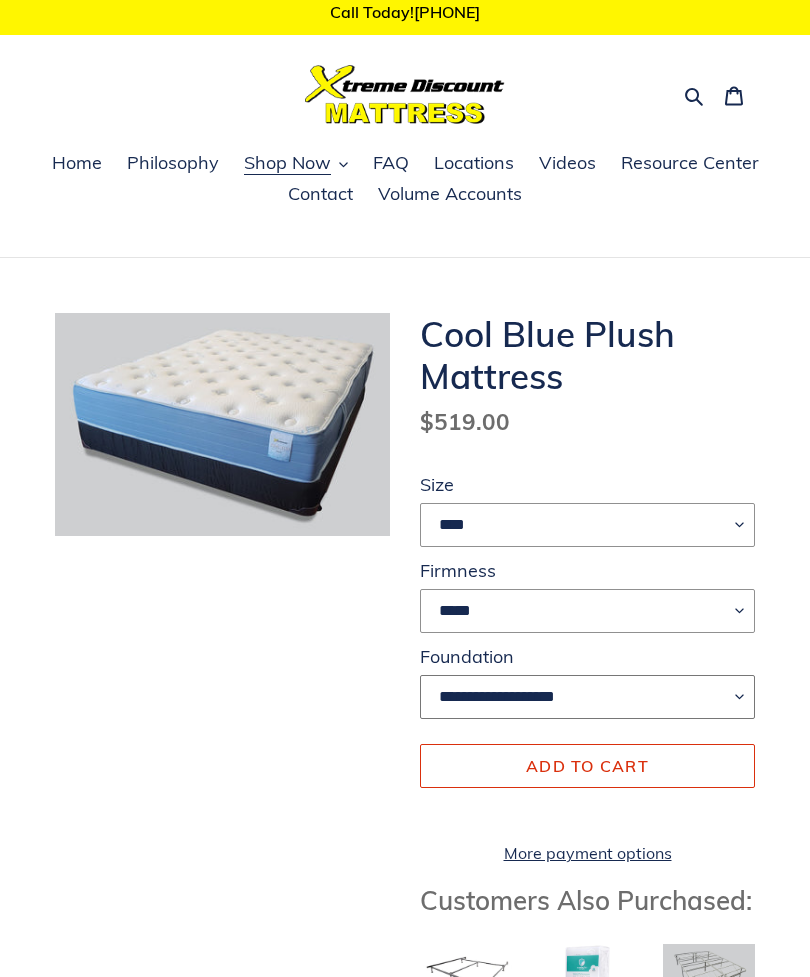 scroll, scrollTop: 0, scrollLeft: 0, axis: both 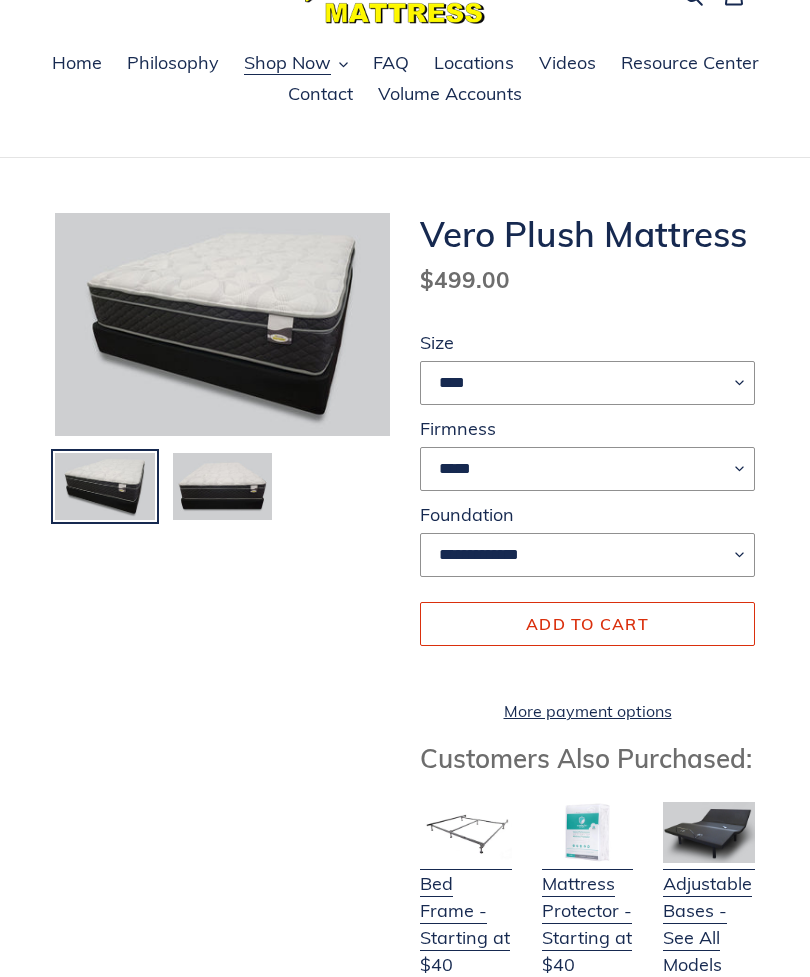 click on "**** ******* **** ***** ****" at bounding box center (587, 383) 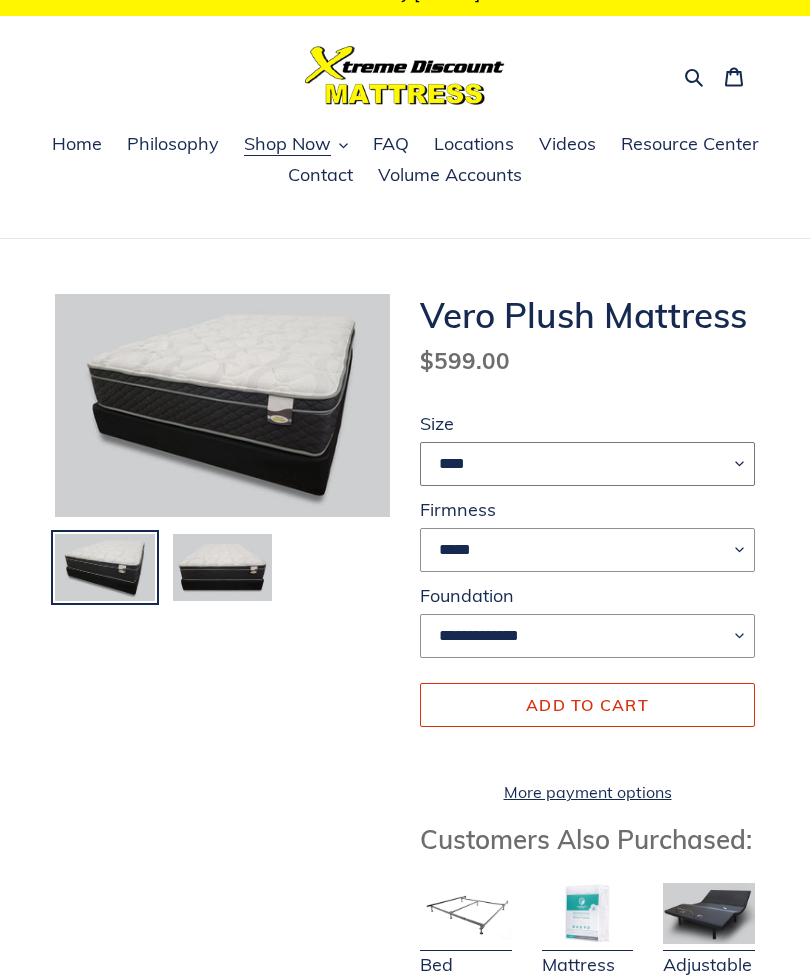 scroll, scrollTop: 0, scrollLeft: 0, axis: both 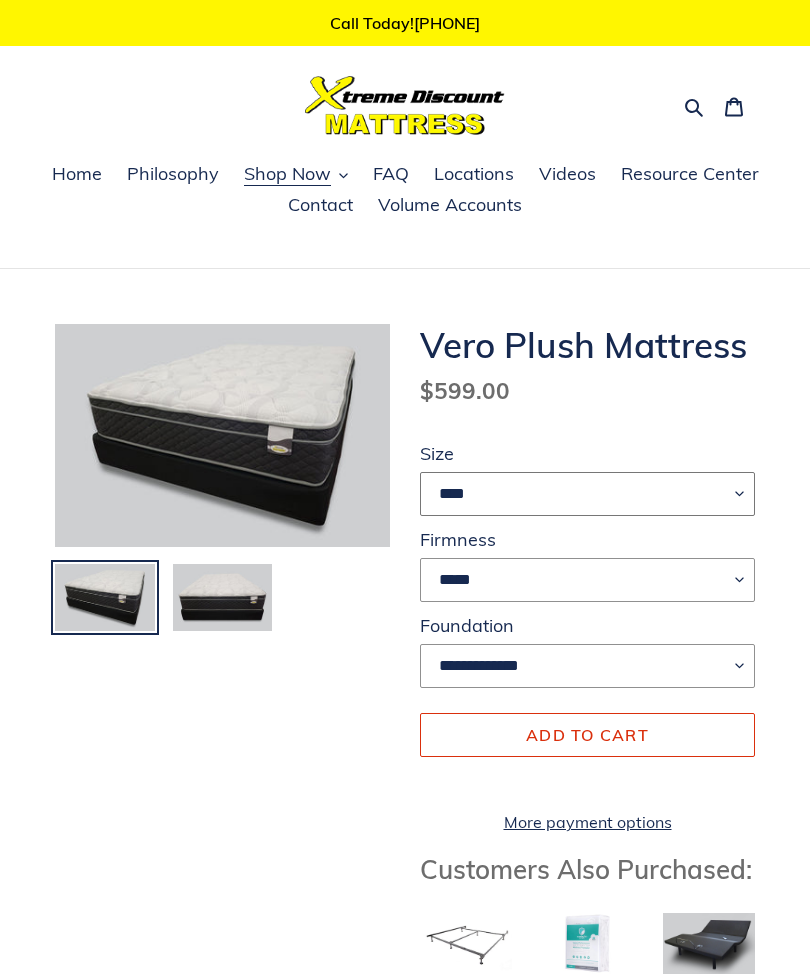 click on "**** ******* **** ***** ****" at bounding box center [587, 494] 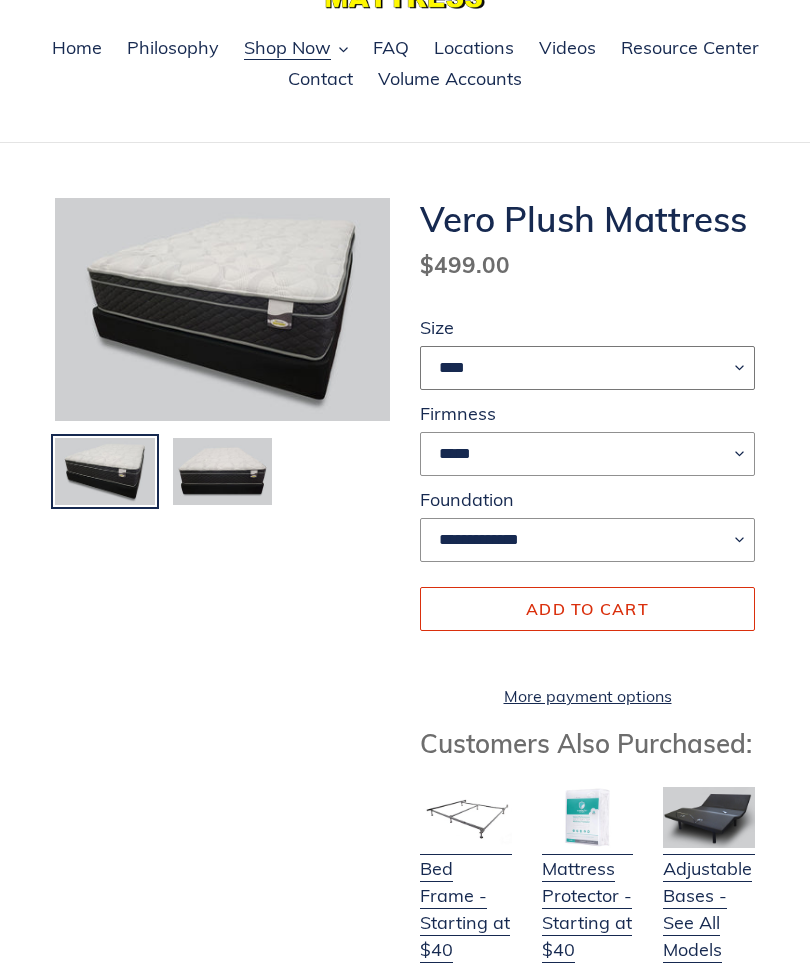scroll, scrollTop: 0, scrollLeft: 0, axis: both 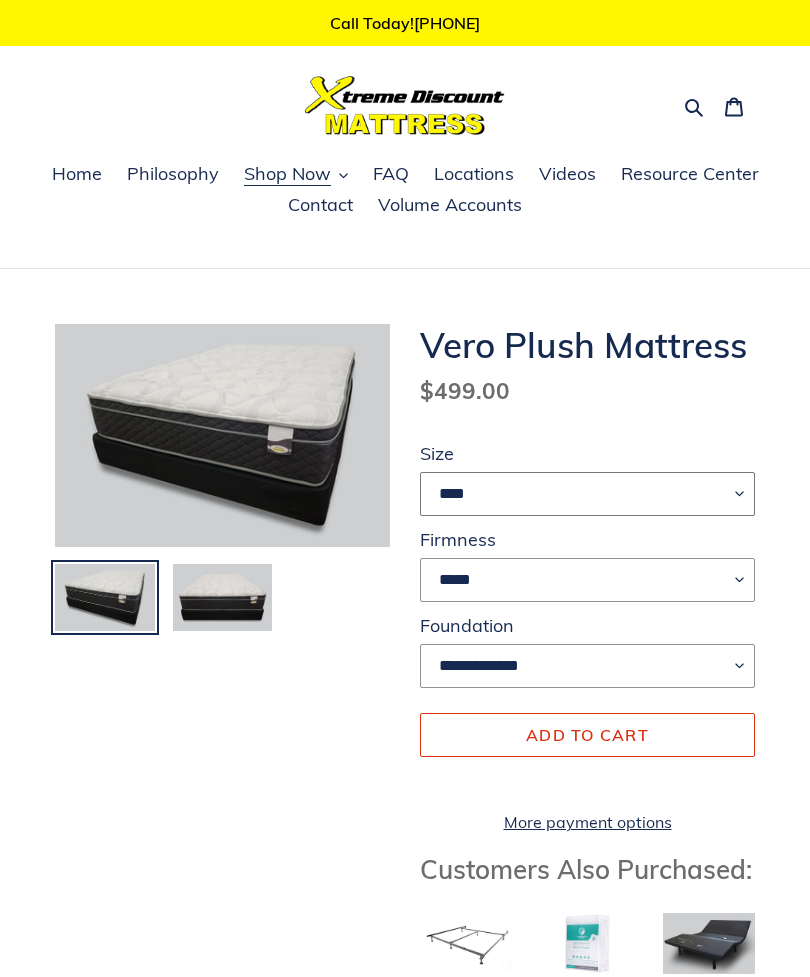 click on "**** ******* **** ***** ****" at bounding box center (587, 494) 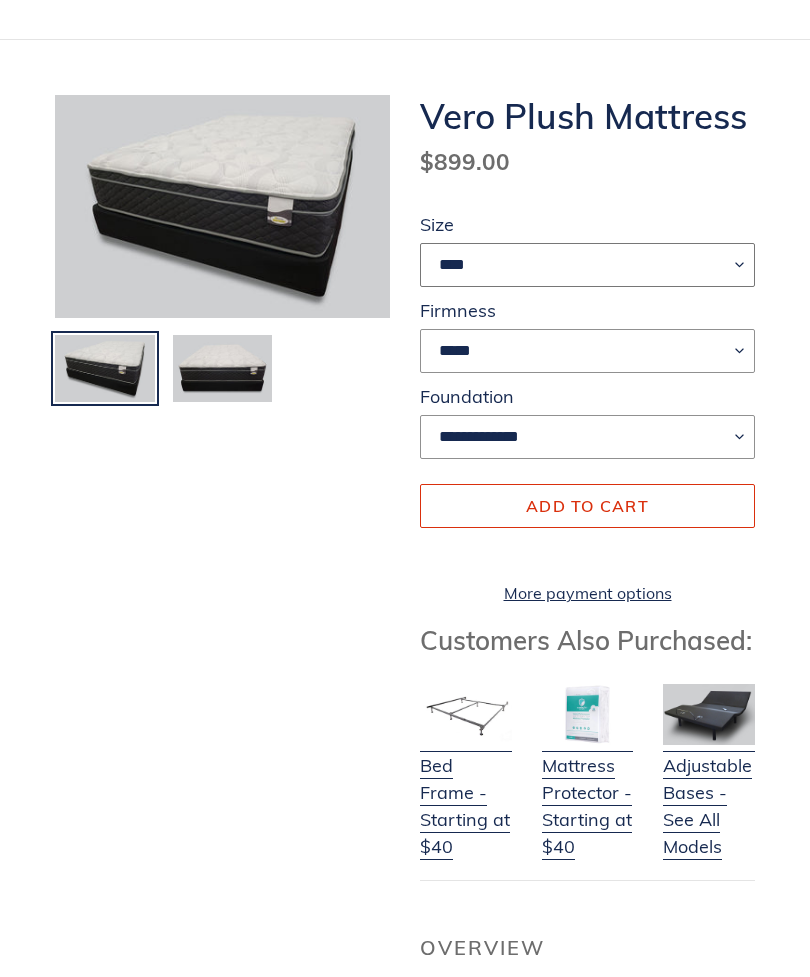scroll, scrollTop: 224, scrollLeft: 0, axis: vertical 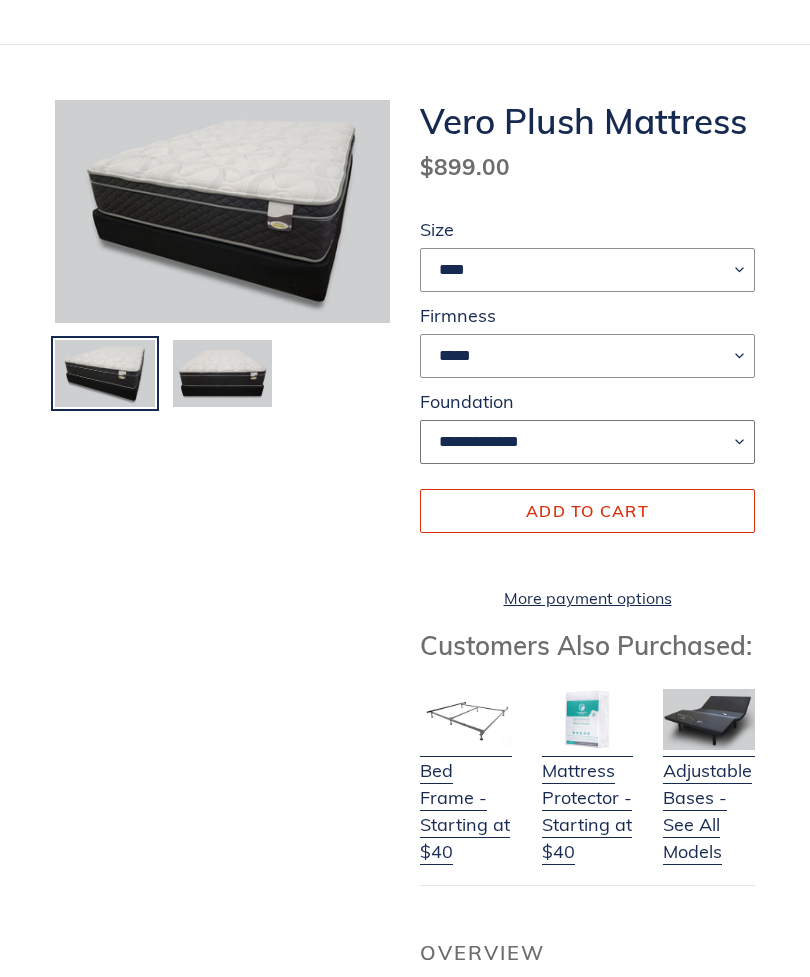 click on "**********" at bounding box center (587, 442) 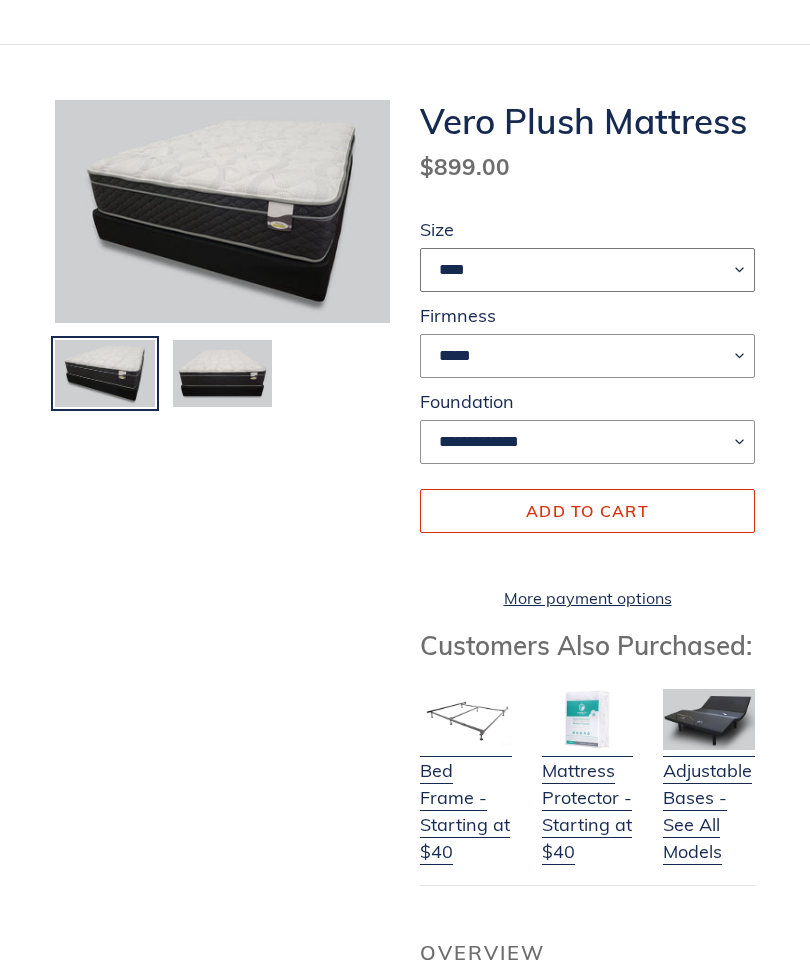 click on "**** ******* **** ***** ****" at bounding box center (587, 270) 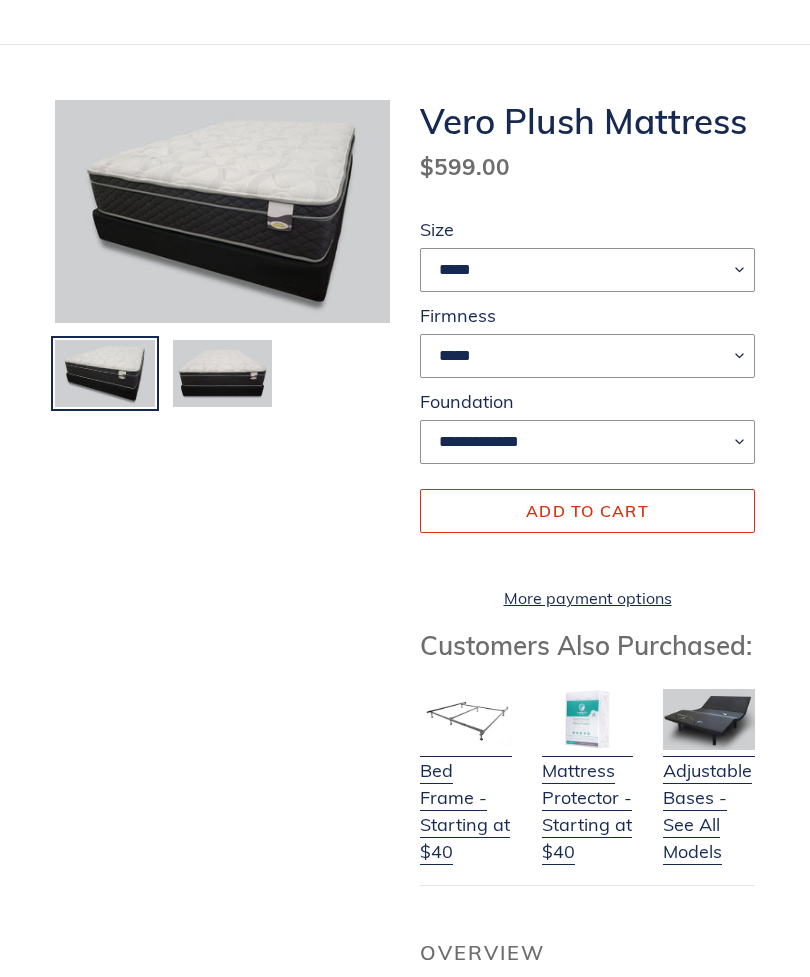 click on "**********" at bounding box center (587, 442) 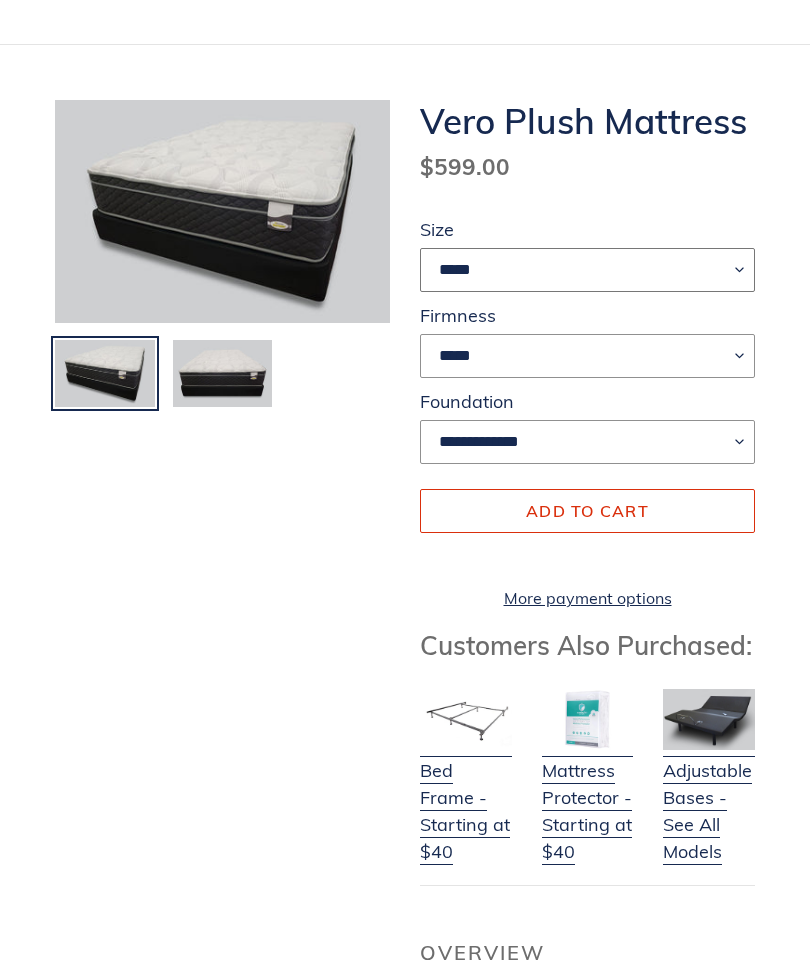 select on "****" 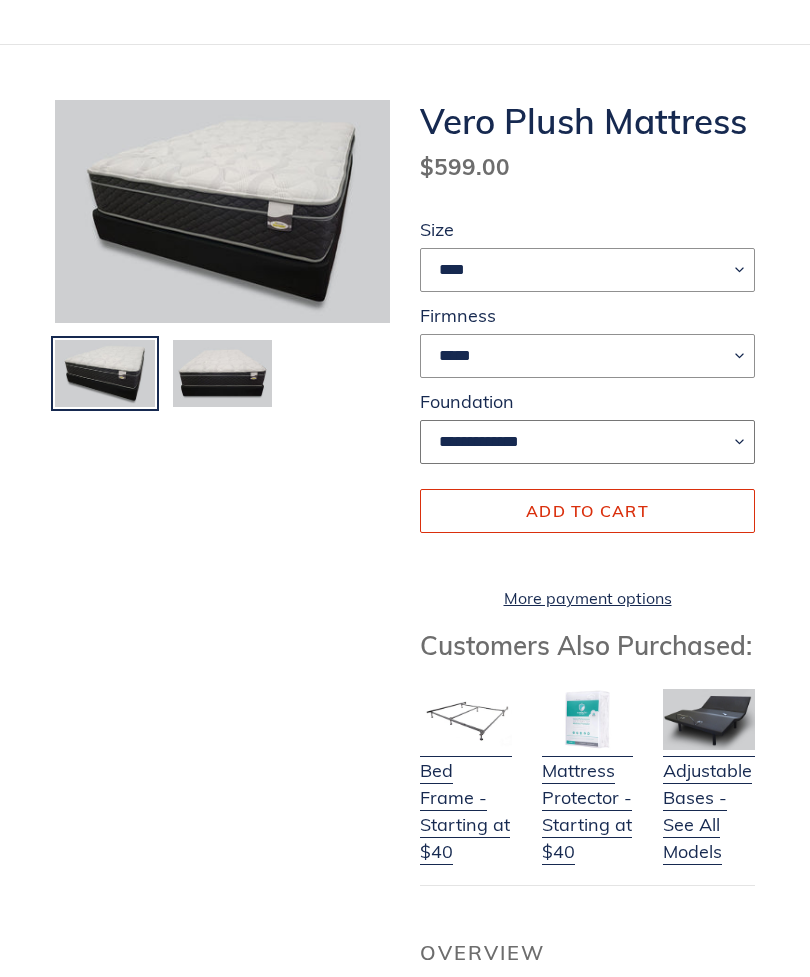 click on "**********" at bounding box center [587, 442] 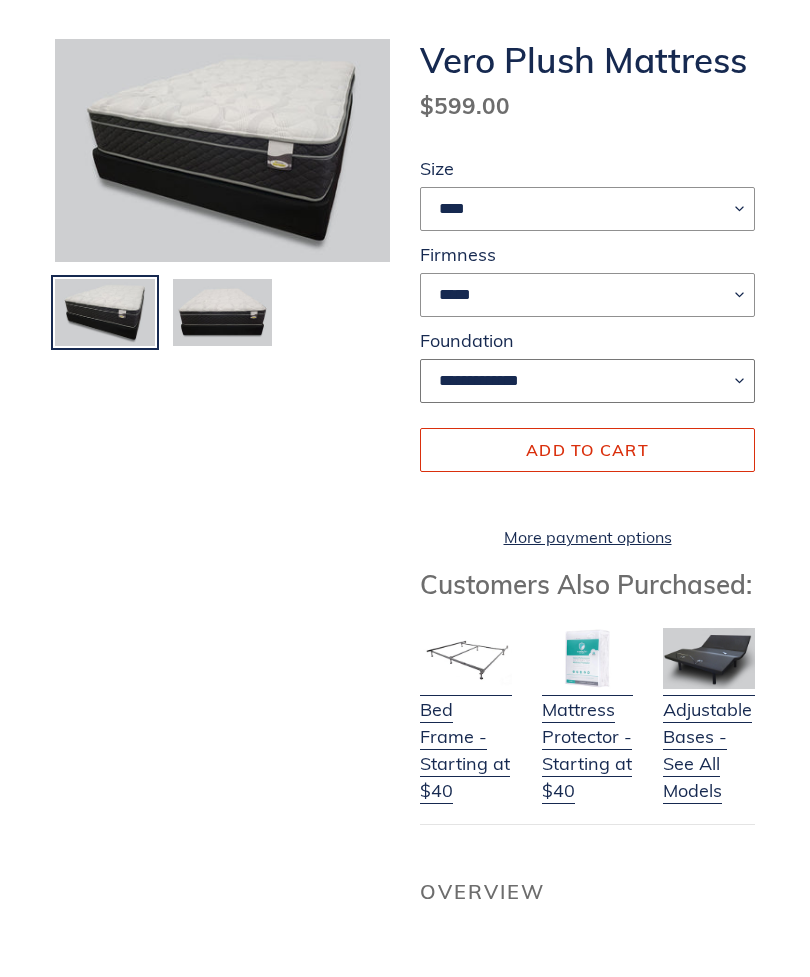 scroll, scrollTop: 0, scrollLeft: 0, axis: both 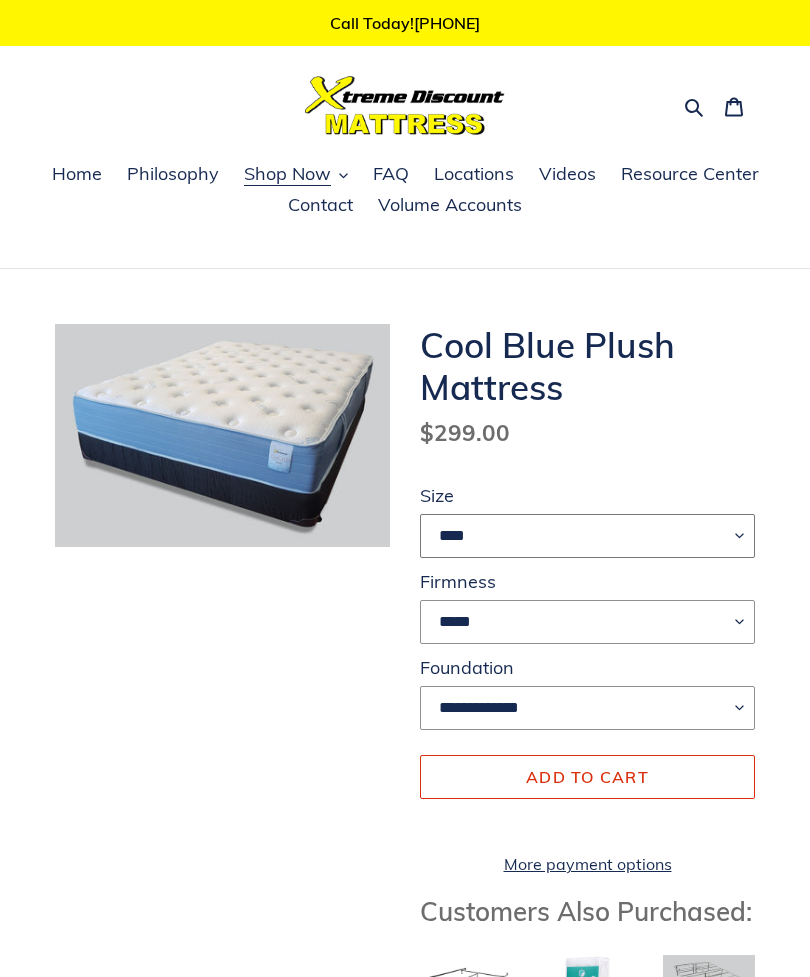 click on "**** ******* **** ***** ****" at bounding box center [587, 536] 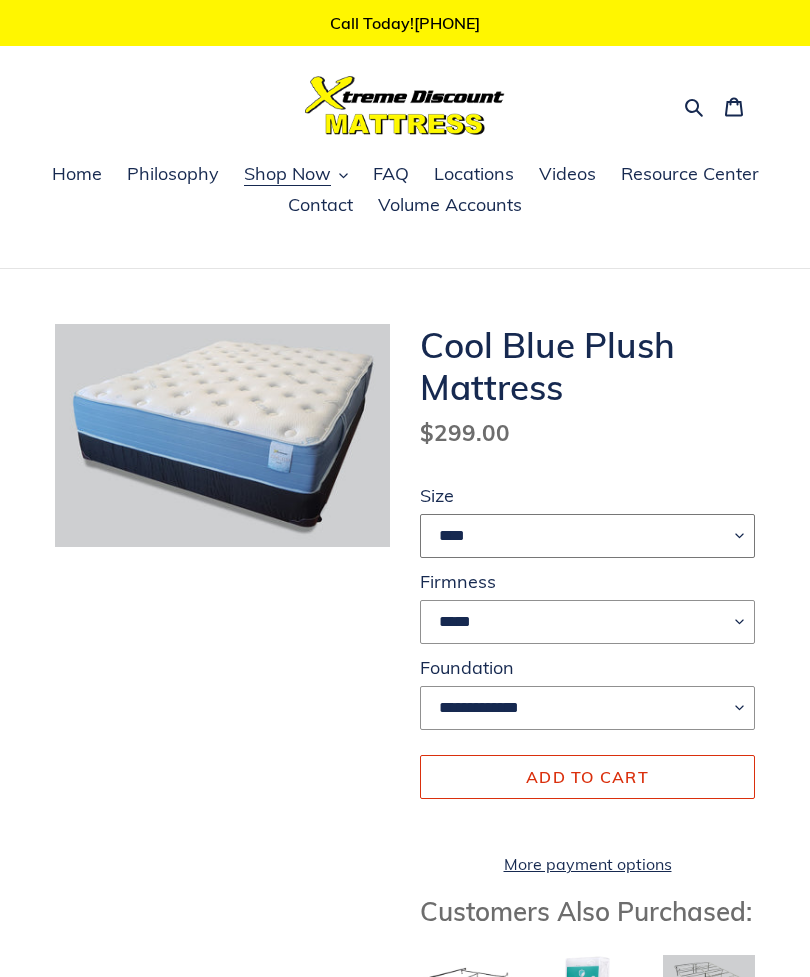 select on "****" 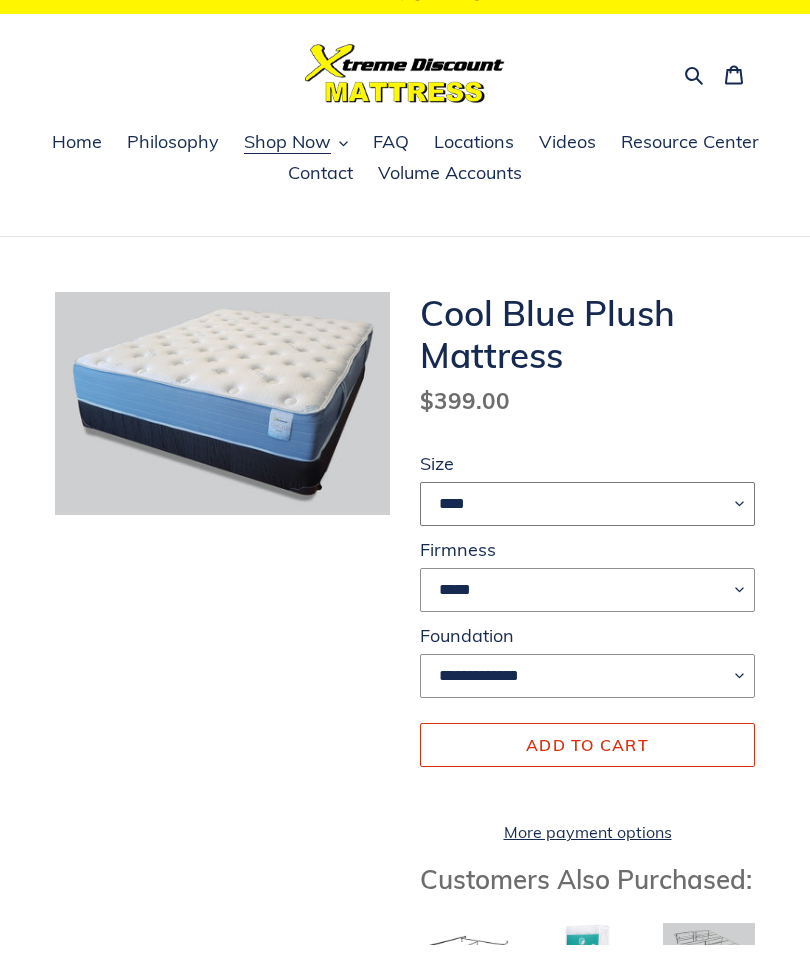 scroll, scrollTop: 32, scrollLeft: 0, axis: vertical 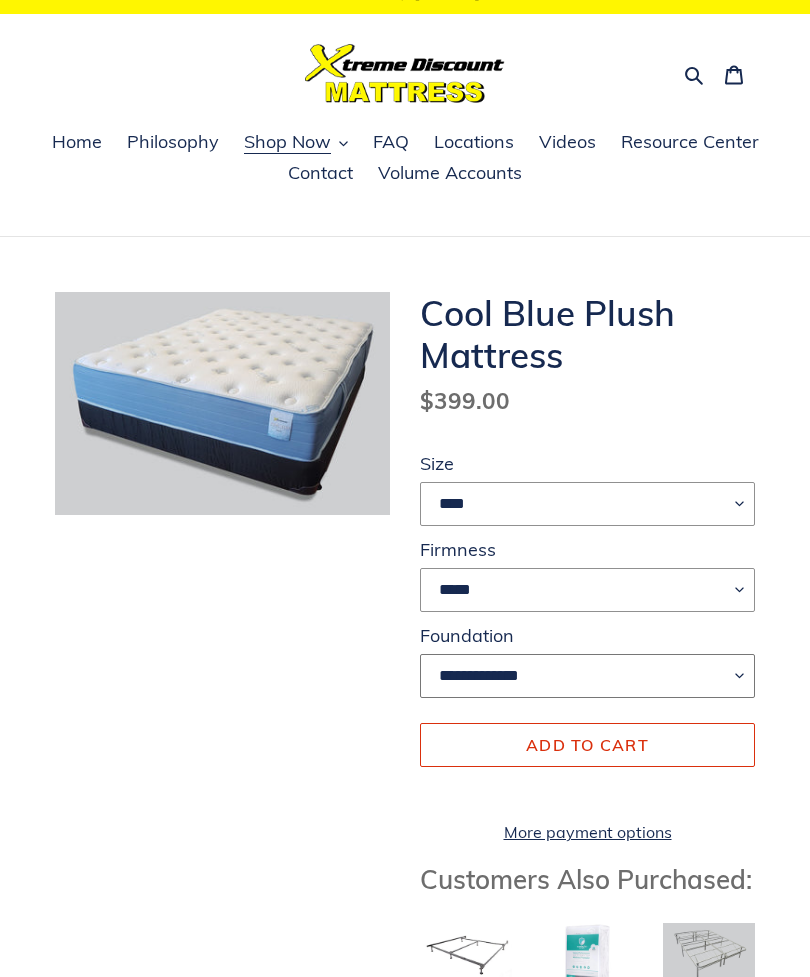 click on "**********" at bounding box center [587, 676] 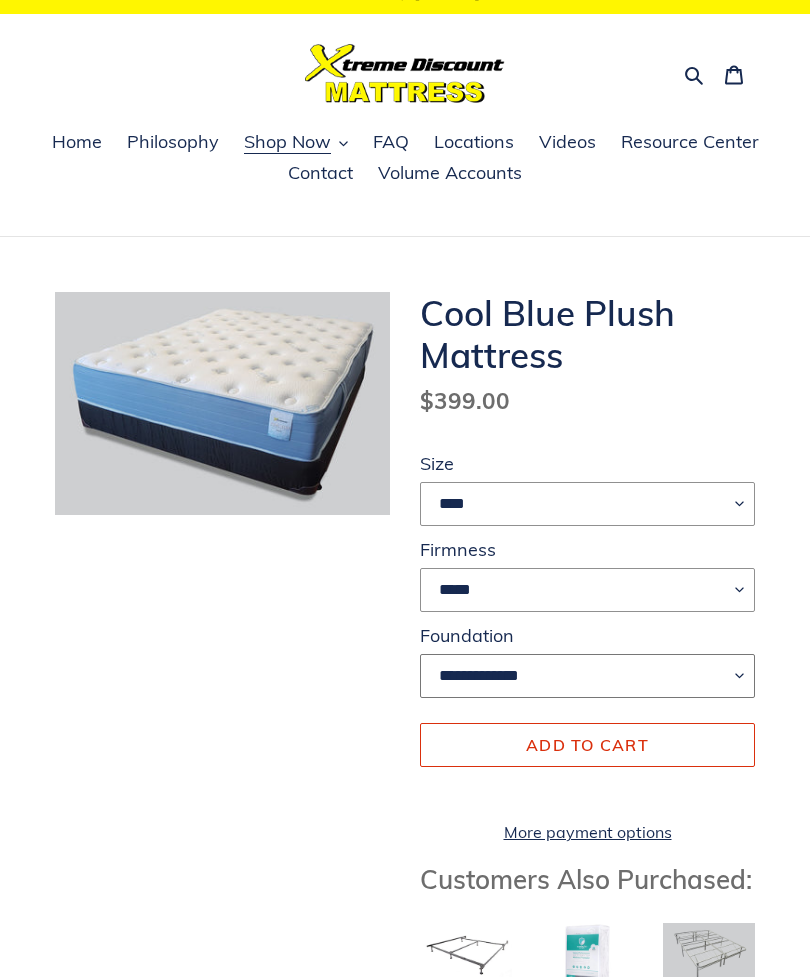 select on "**********" 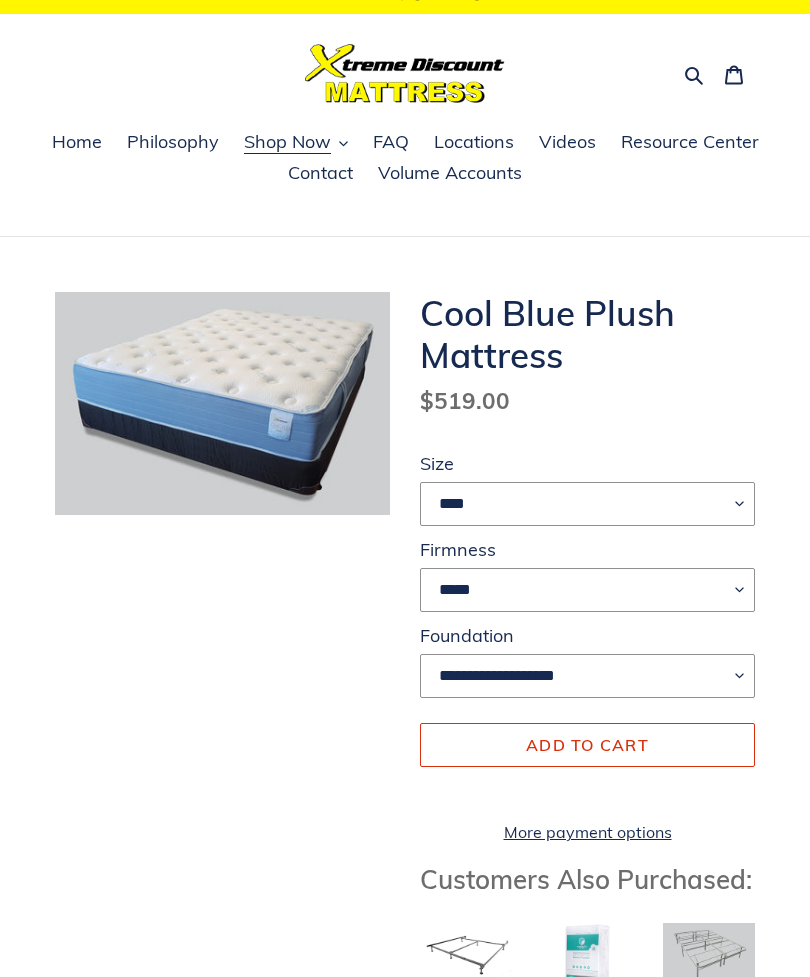 click on "*****" at bounding box center (587, 590) 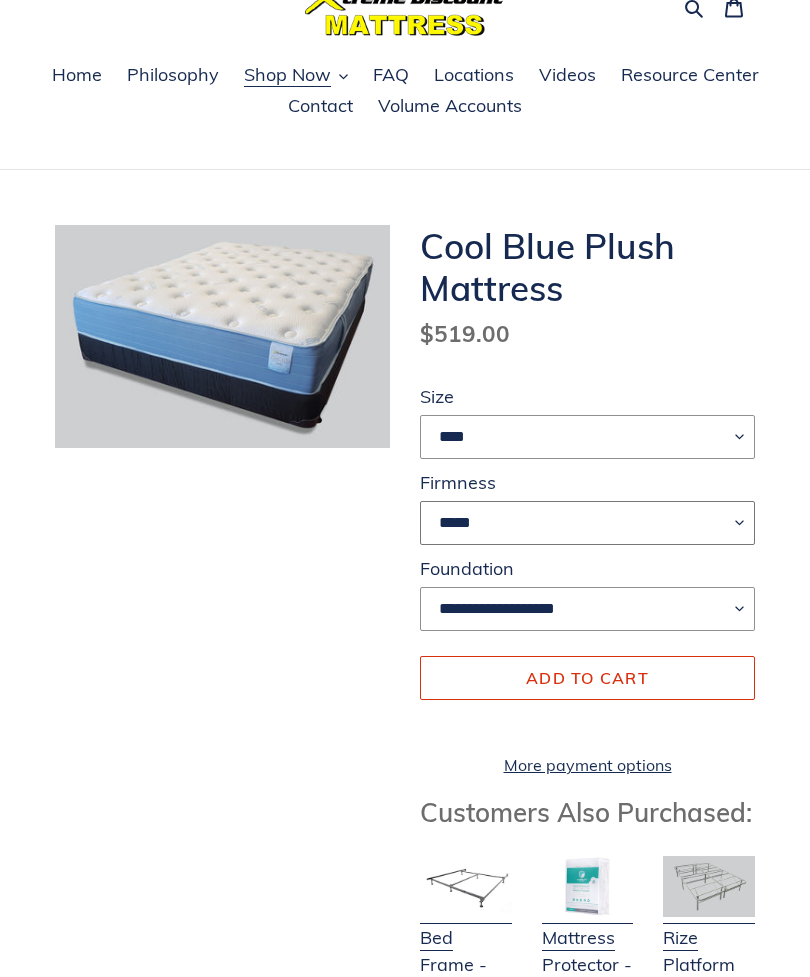 scroll, scrollTop: 0, scrollLeft: 0, axis: both 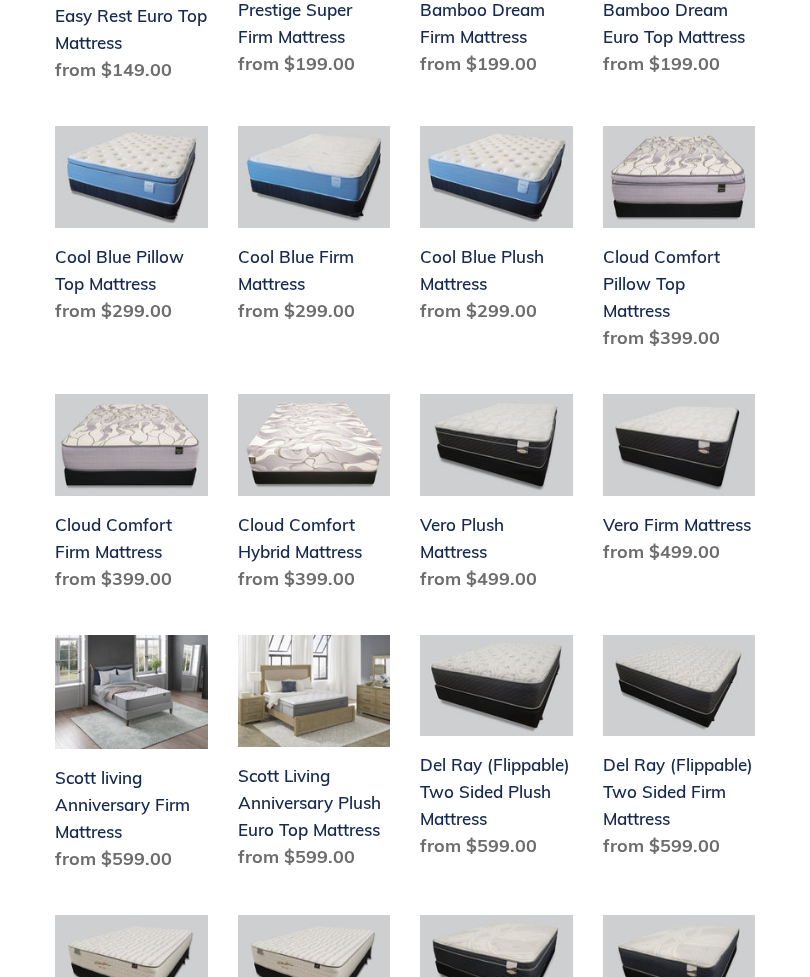 click on "Vero Plush Mattress" at bounding box center [496, 497] 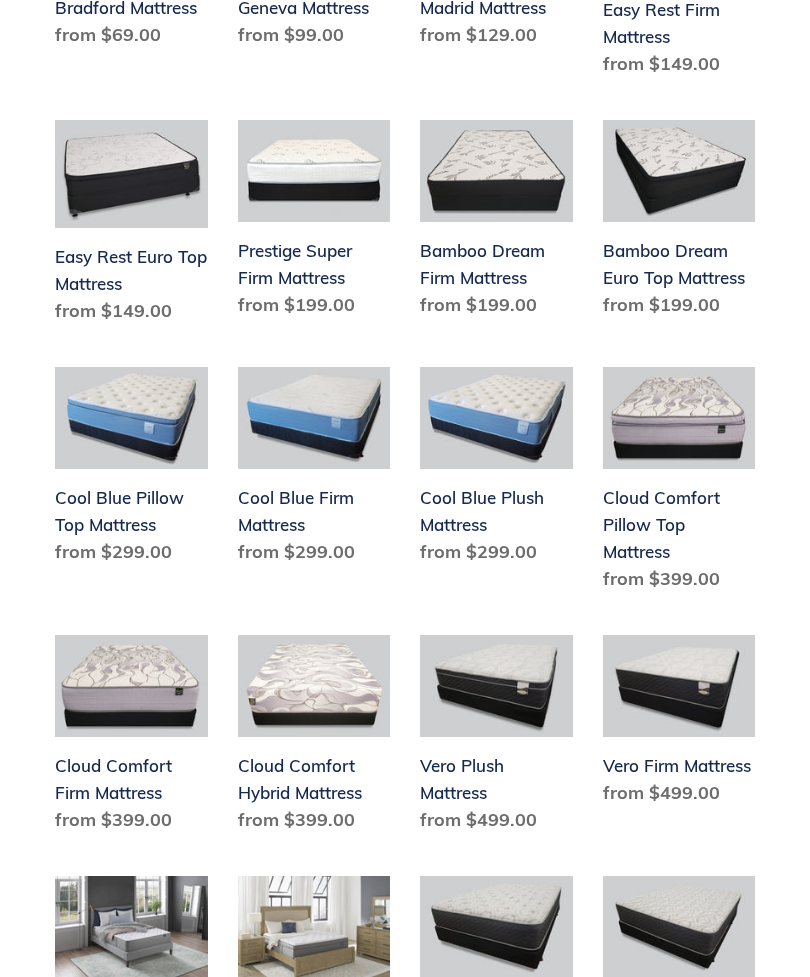 scroll, scrollTop: 989, scrollLeft: 0, axis: vertical 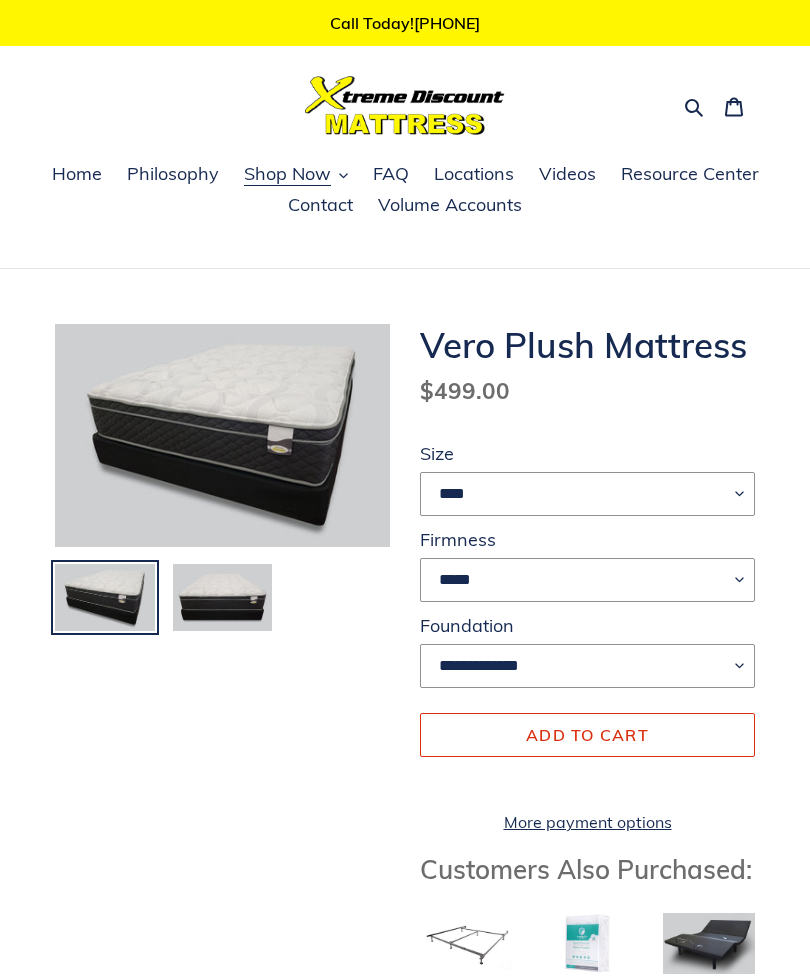 click on "*****" at bounding box center (587, 580) 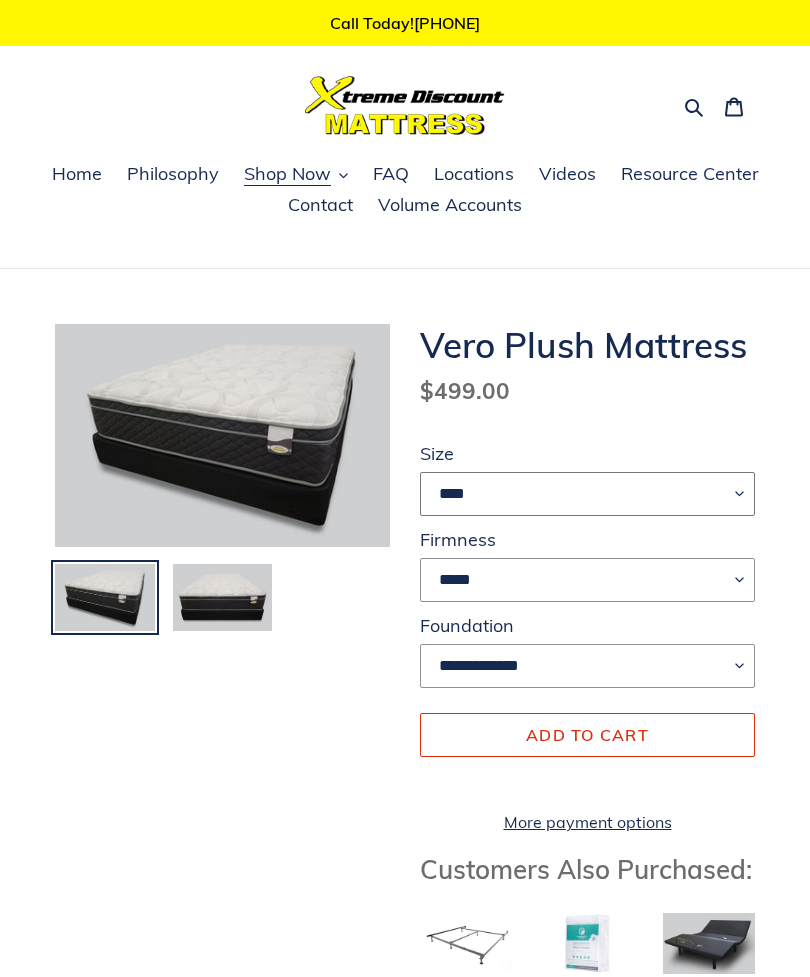 click on "**** ******* **** ***** ****" at bounding box center (587, 494) 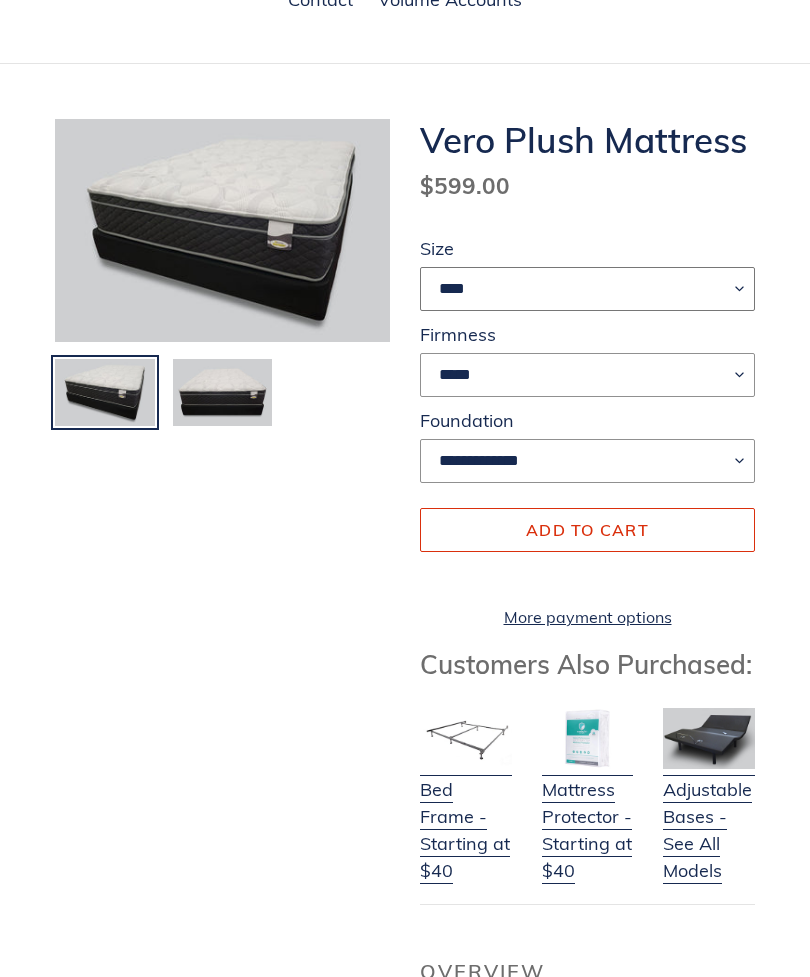 scroll, scrollTop: 207, scrollLeft: 0, axis: vertical 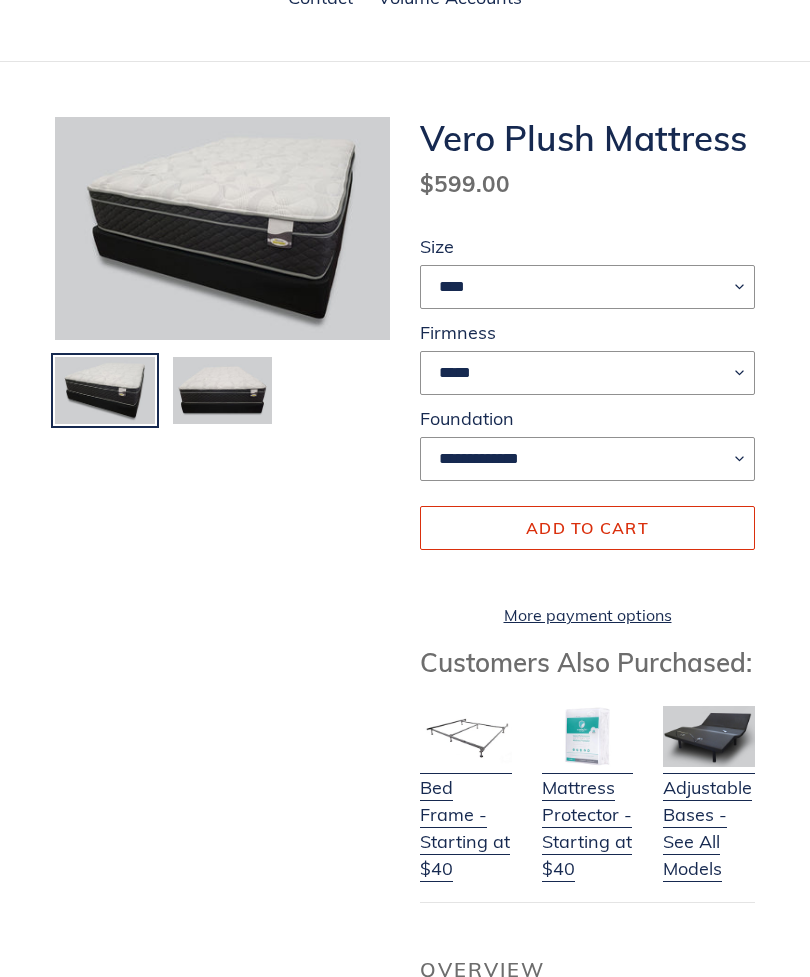 click on "**********" at bounding box center (587, 459) 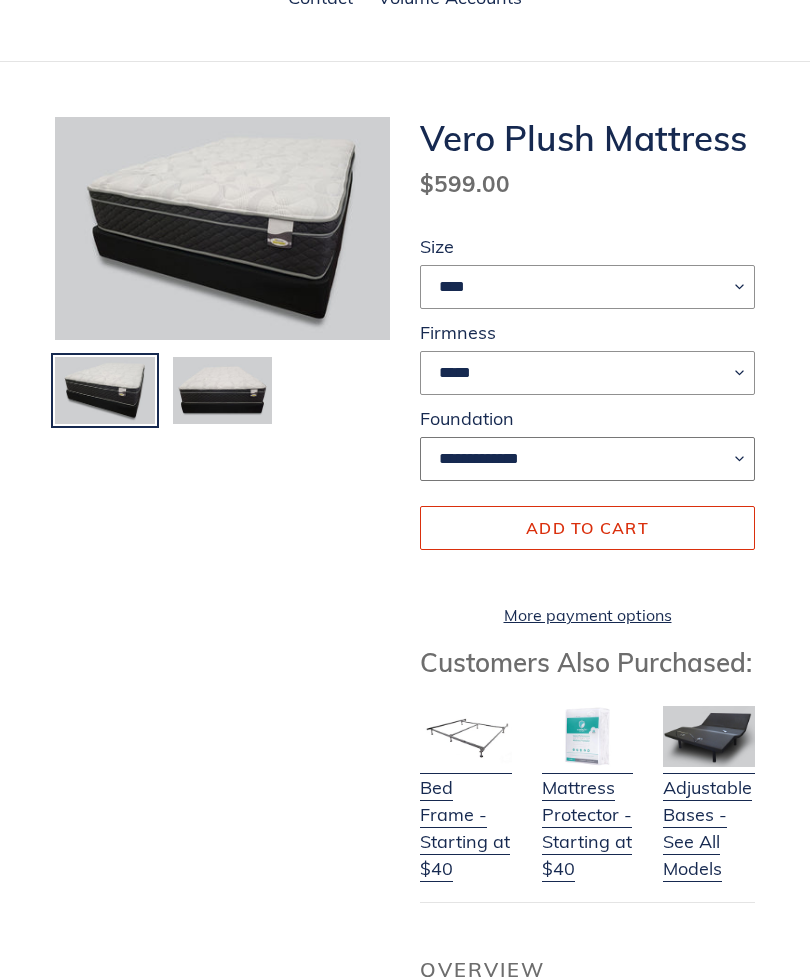select on "**********" 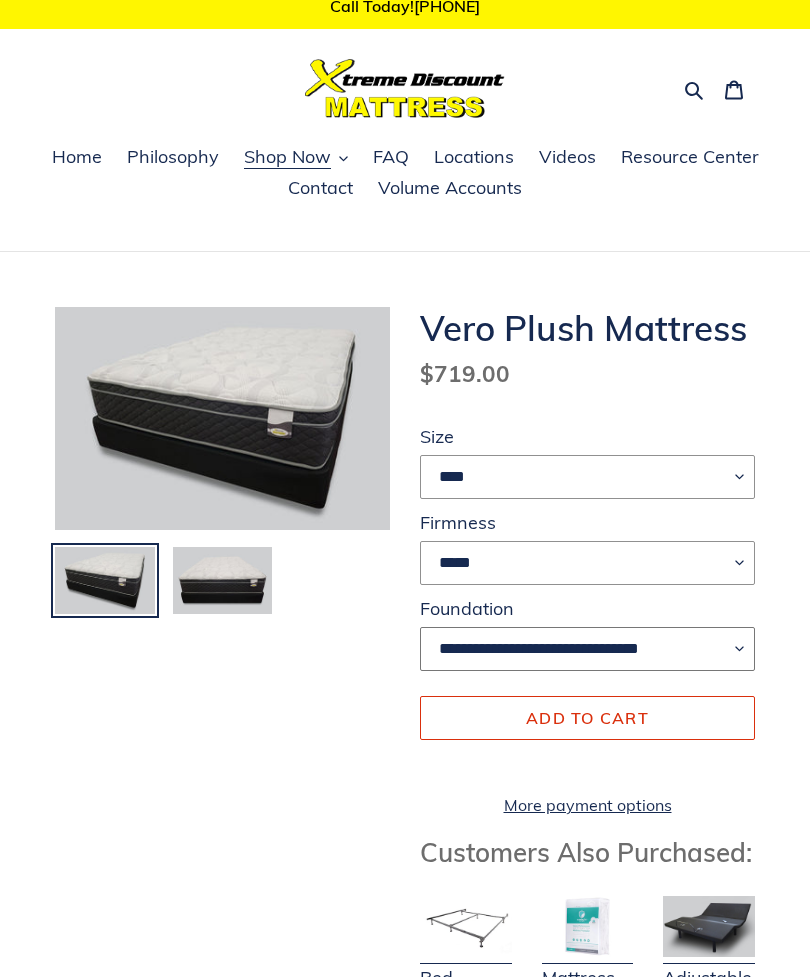 scroll, scrollTop: 0, scrollLeft: 0, axis: both 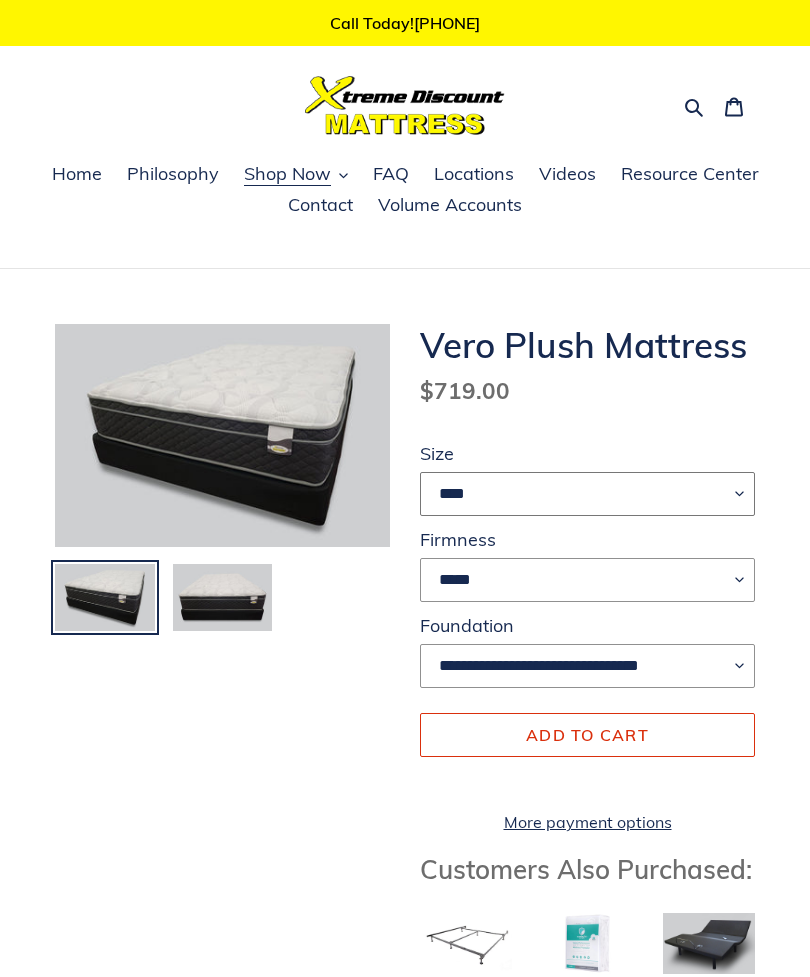 click on "**** ******* **** ***** ****" at bounding box center [587, 494] 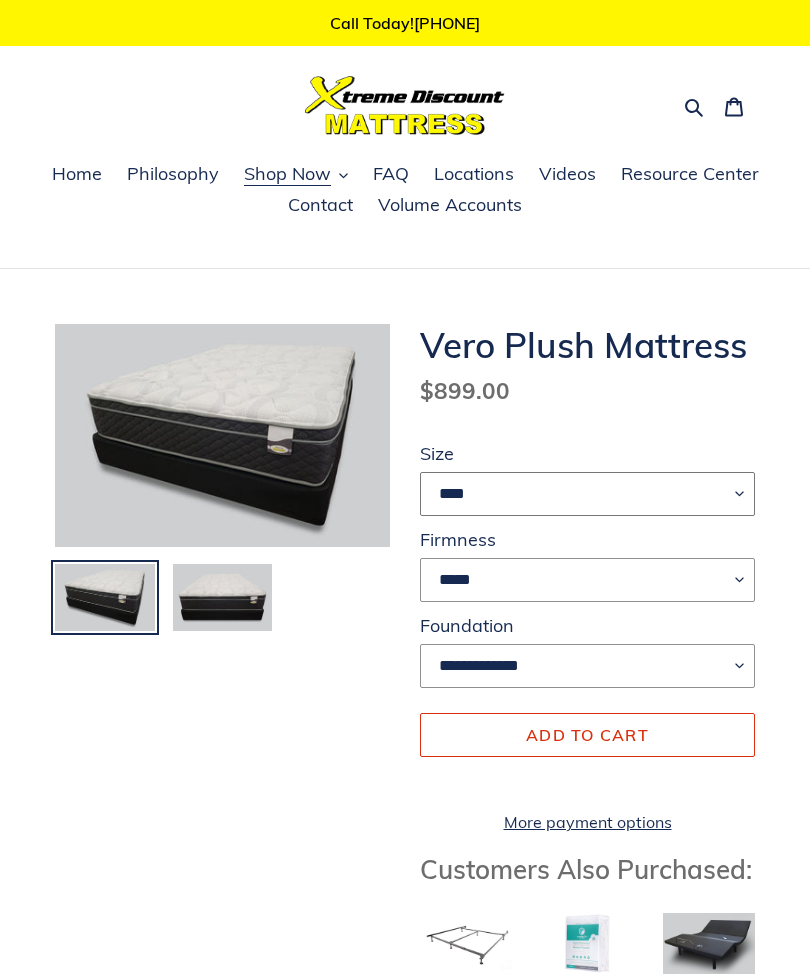 click on "**** ******* **** ***** ****" at bounding box center [587, 494] 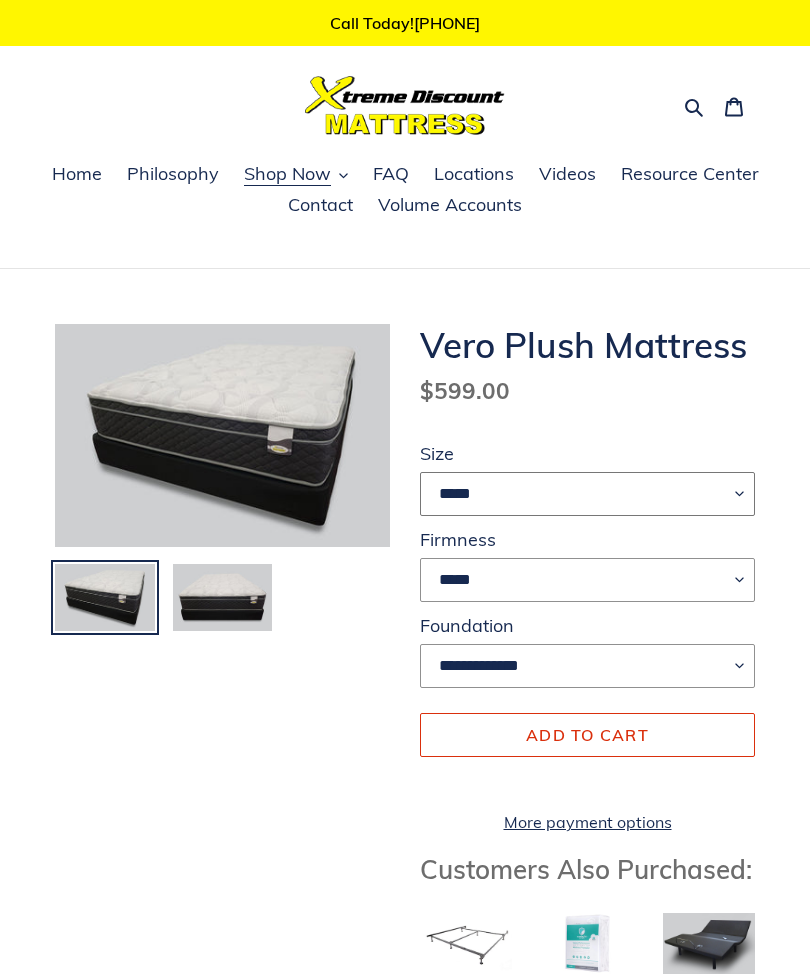 click on "**** ******* **** ***** ****" at bounding box center (587, 494) 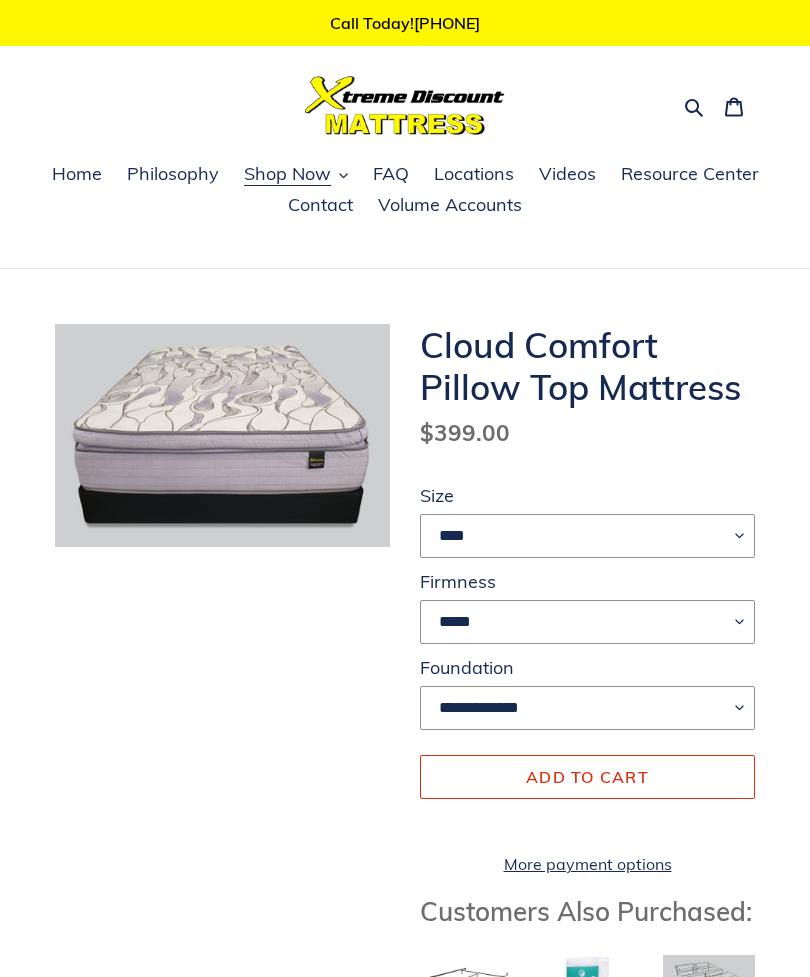 scroll, scrollTop: 0, scrollLeft: 0, axis: both 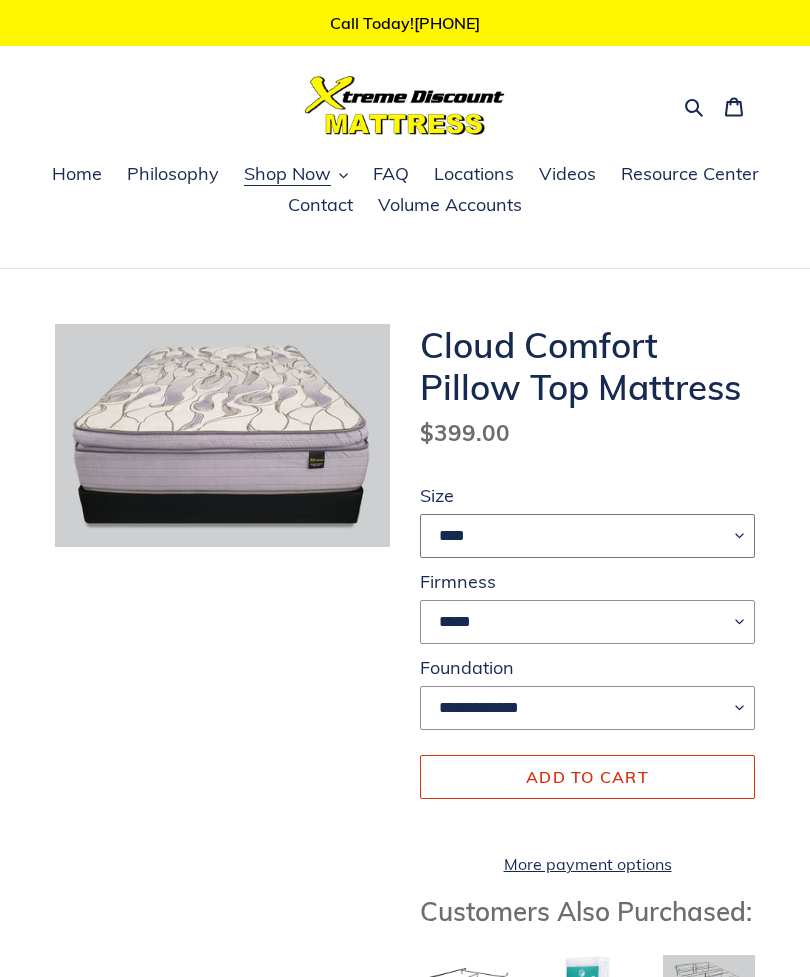 select on "****" 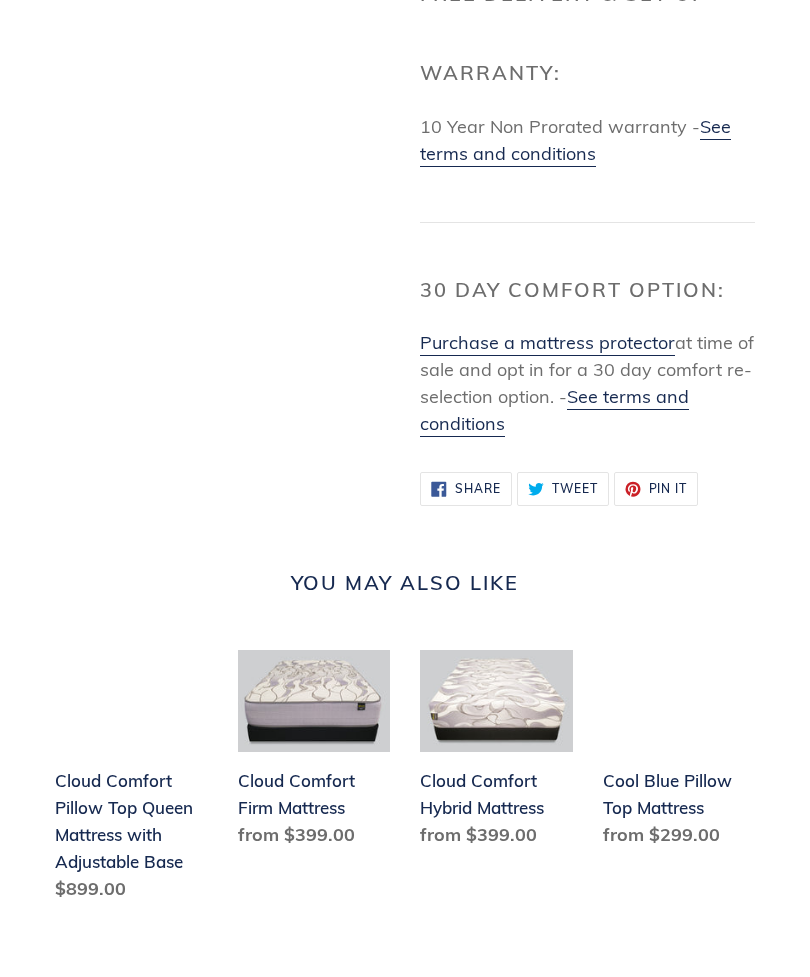scroll, scrollTop: 2152, scrollLeft: 0, axis: vertical 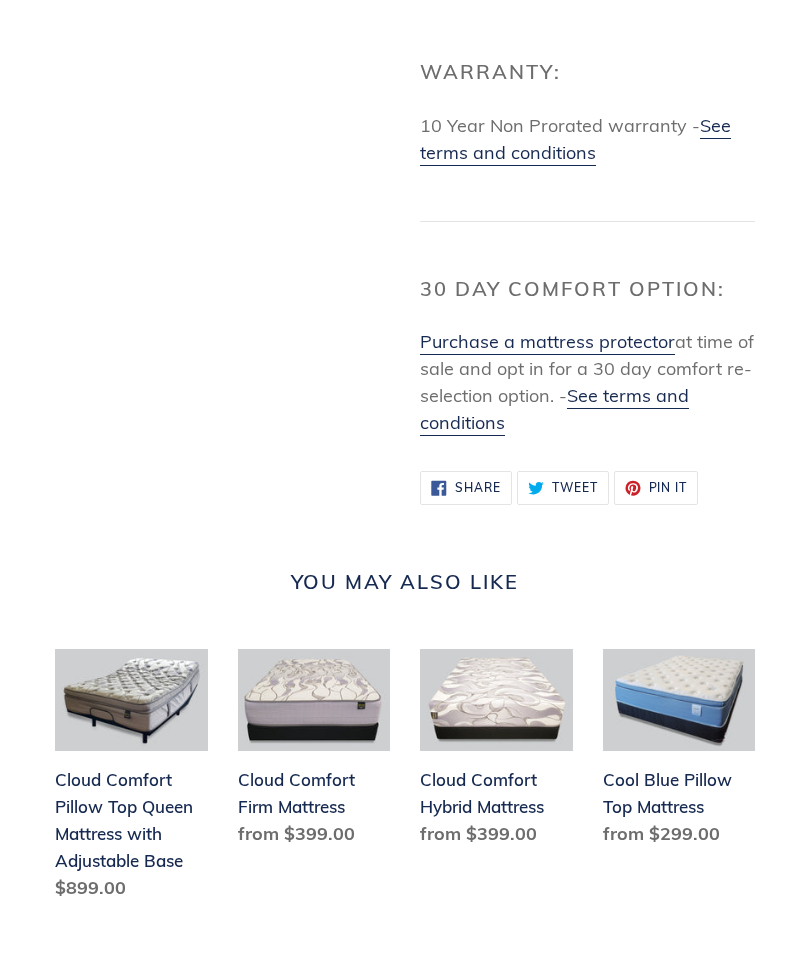 click on "Cloud Comfort Hybrid Mattress" at bounding box center (496, 752) 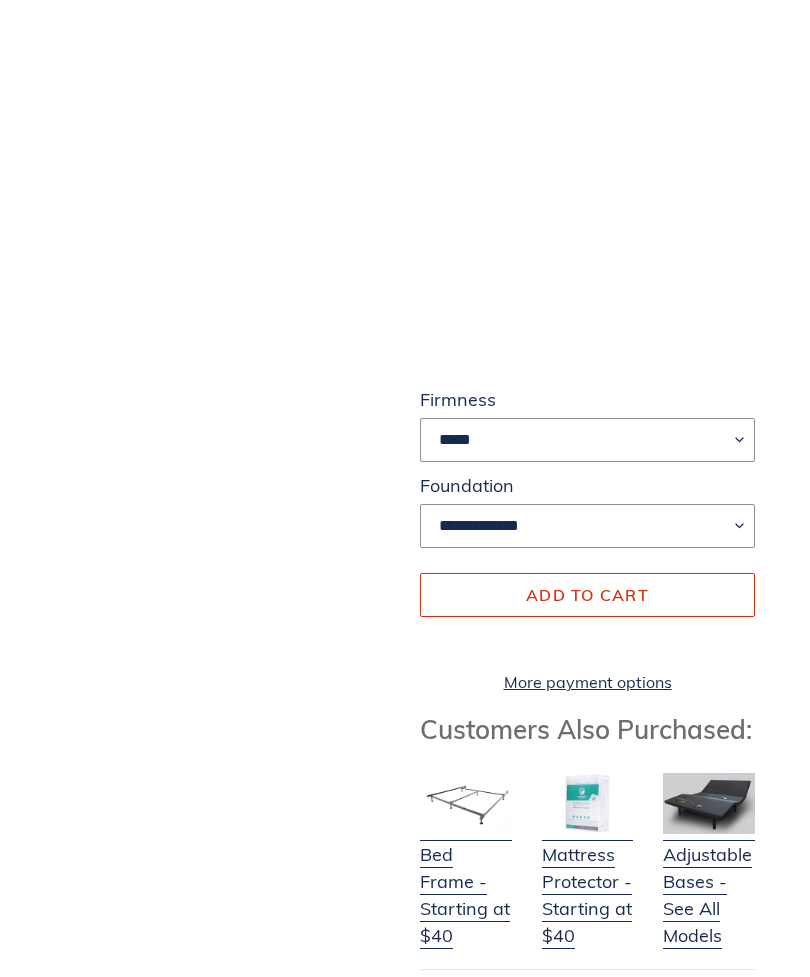 scroll, scrollTop: 0, scrollLeft: 0, axis: both 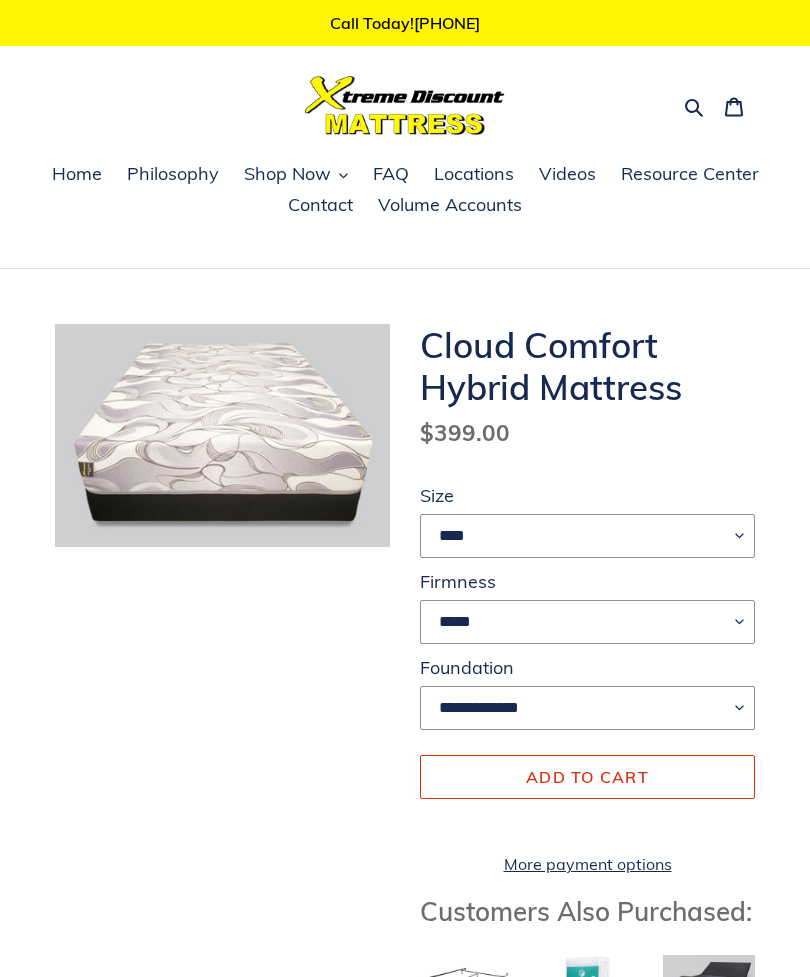 click on "FAQ" at bounding box center (391, 174) 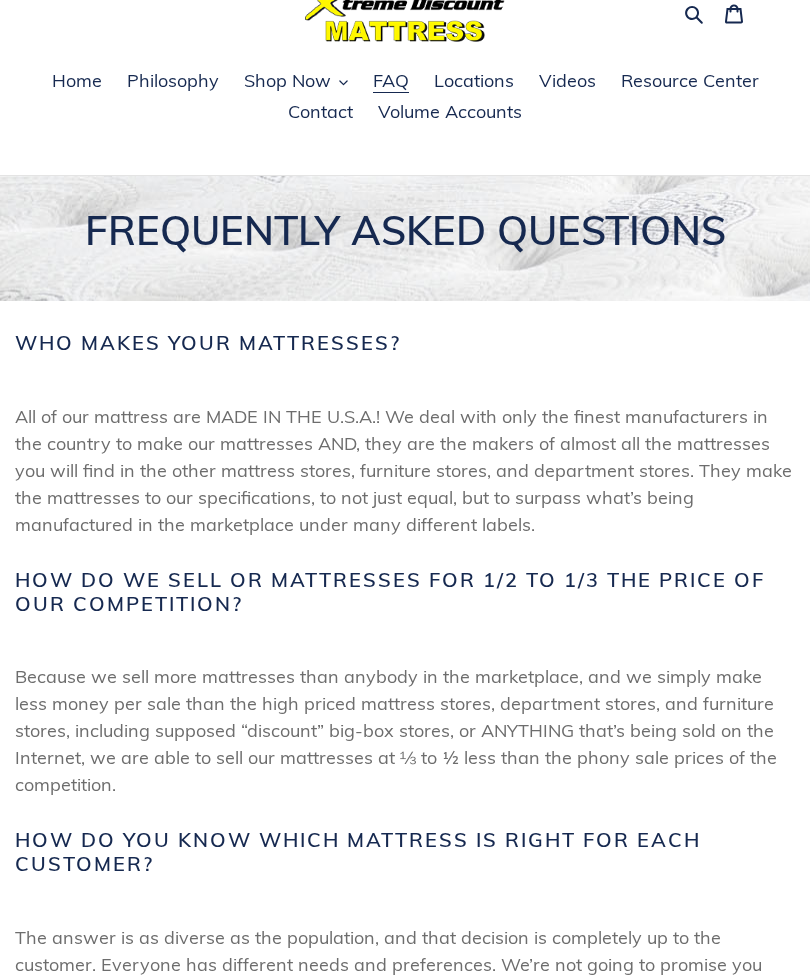 scroll, scrollTop: 91, scrollLeft: 0, axis: vertical 